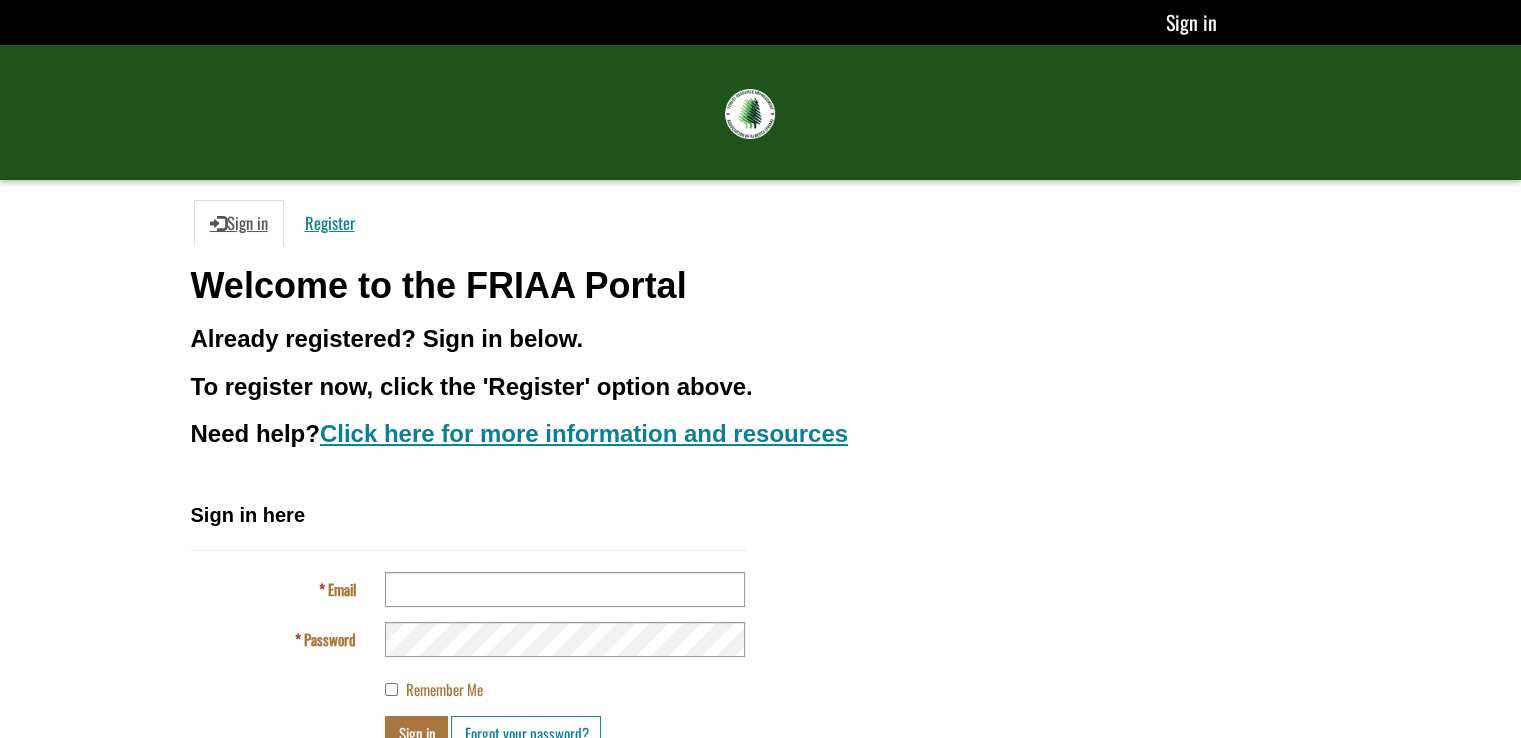 scroll, scrollTop: 140, scrollLeft: 0, axis: vertical 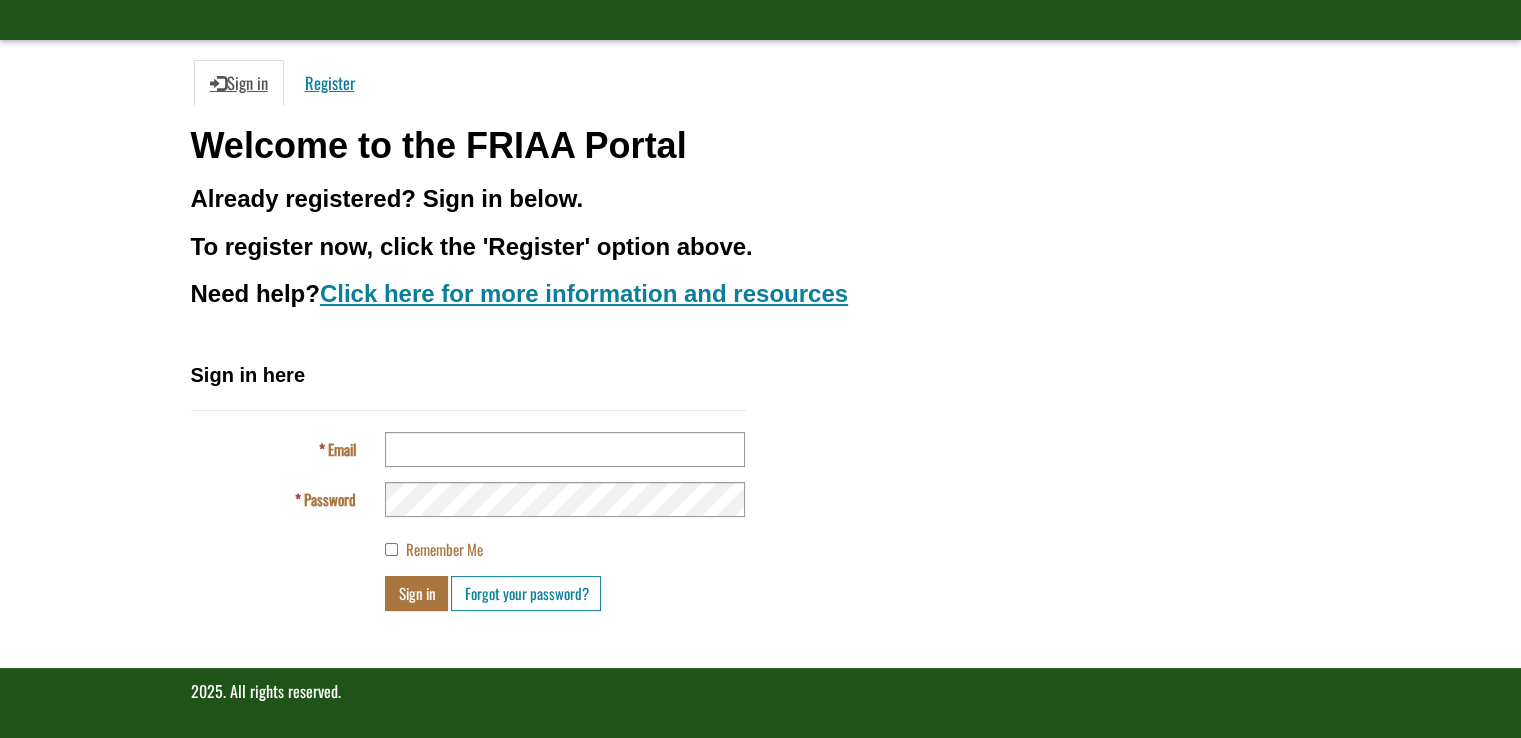 type on "**********" 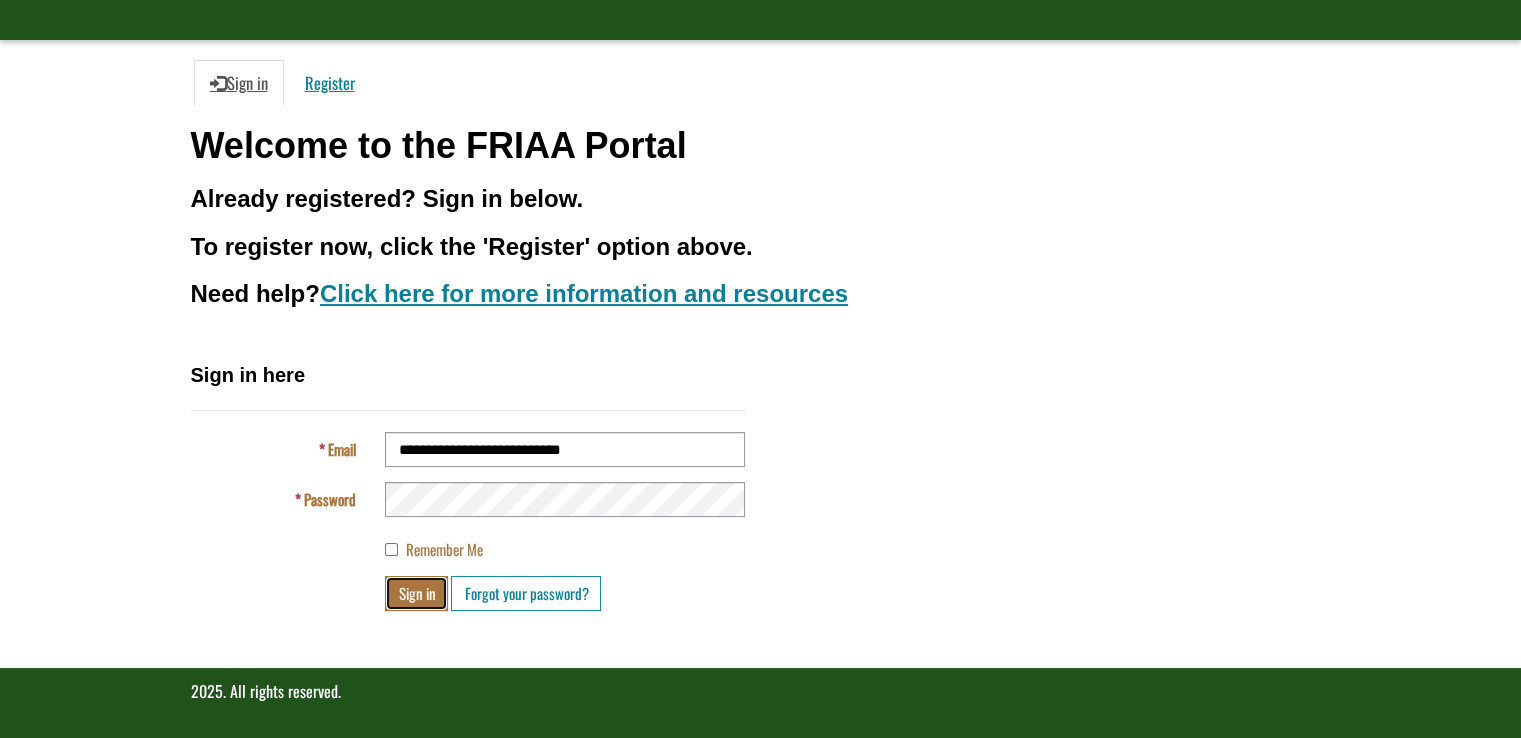 click on "Sign in" at bounding box center (416, 593) 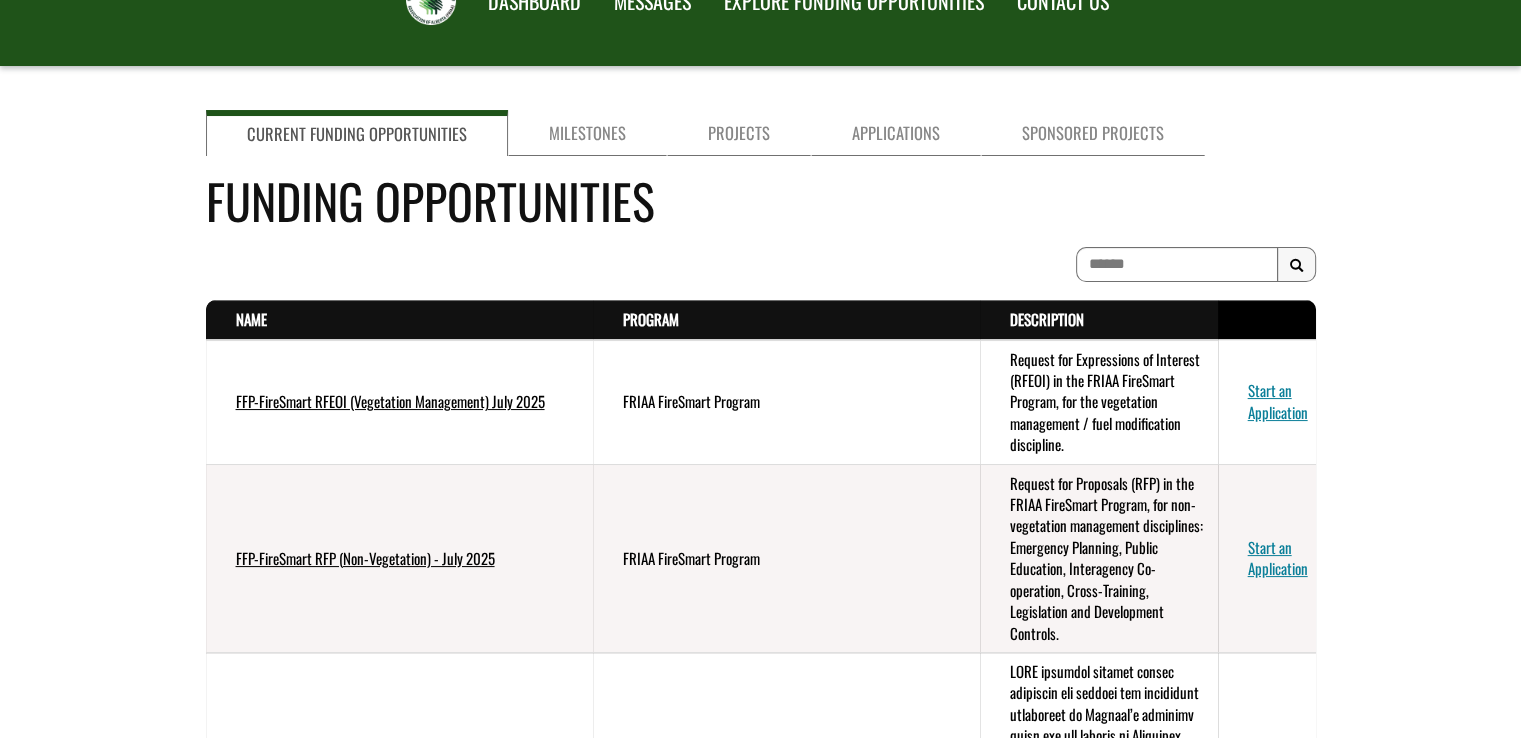 scroll, scrollTop: 0, scrollLeft: 0, axis: both 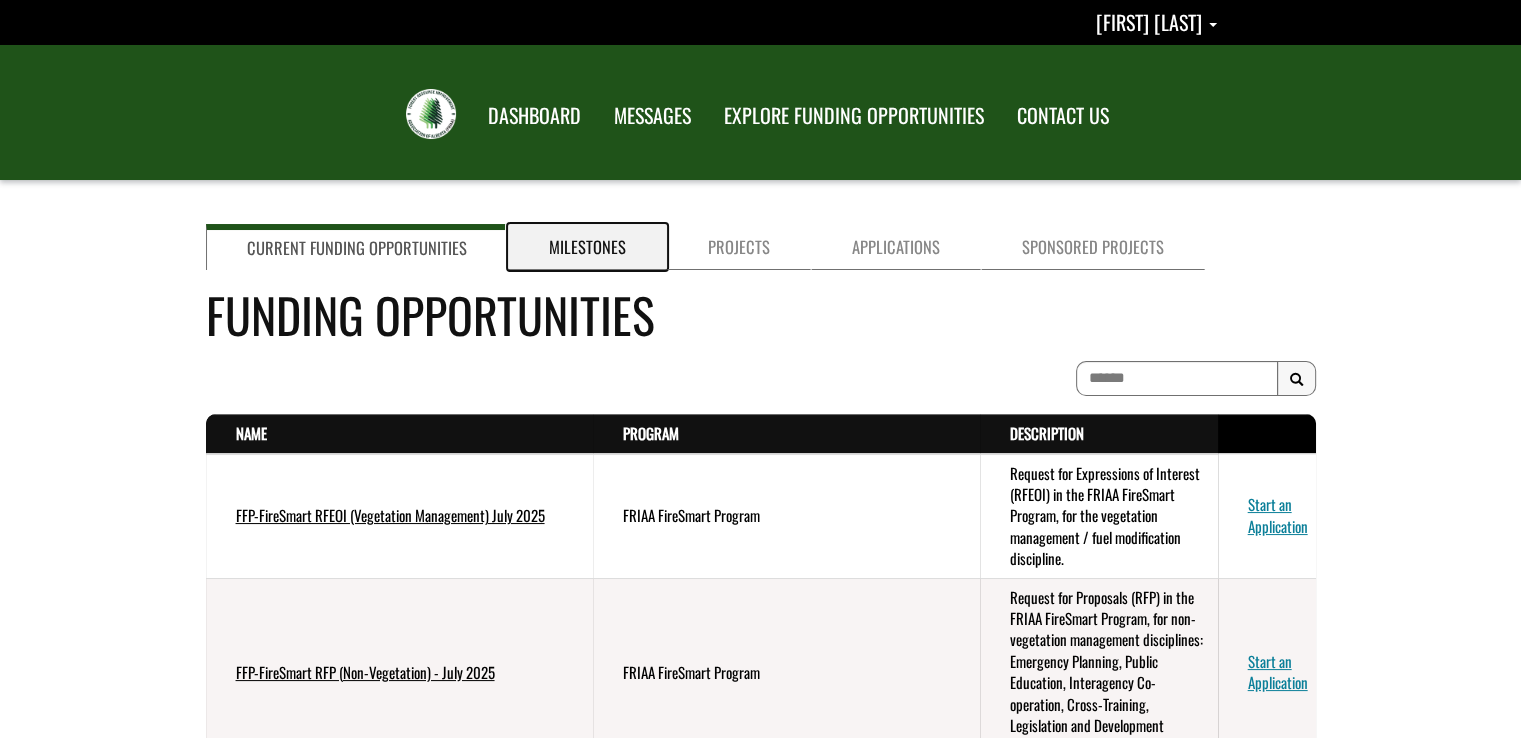 click on "Milestones" at bounding box center (587, 247) 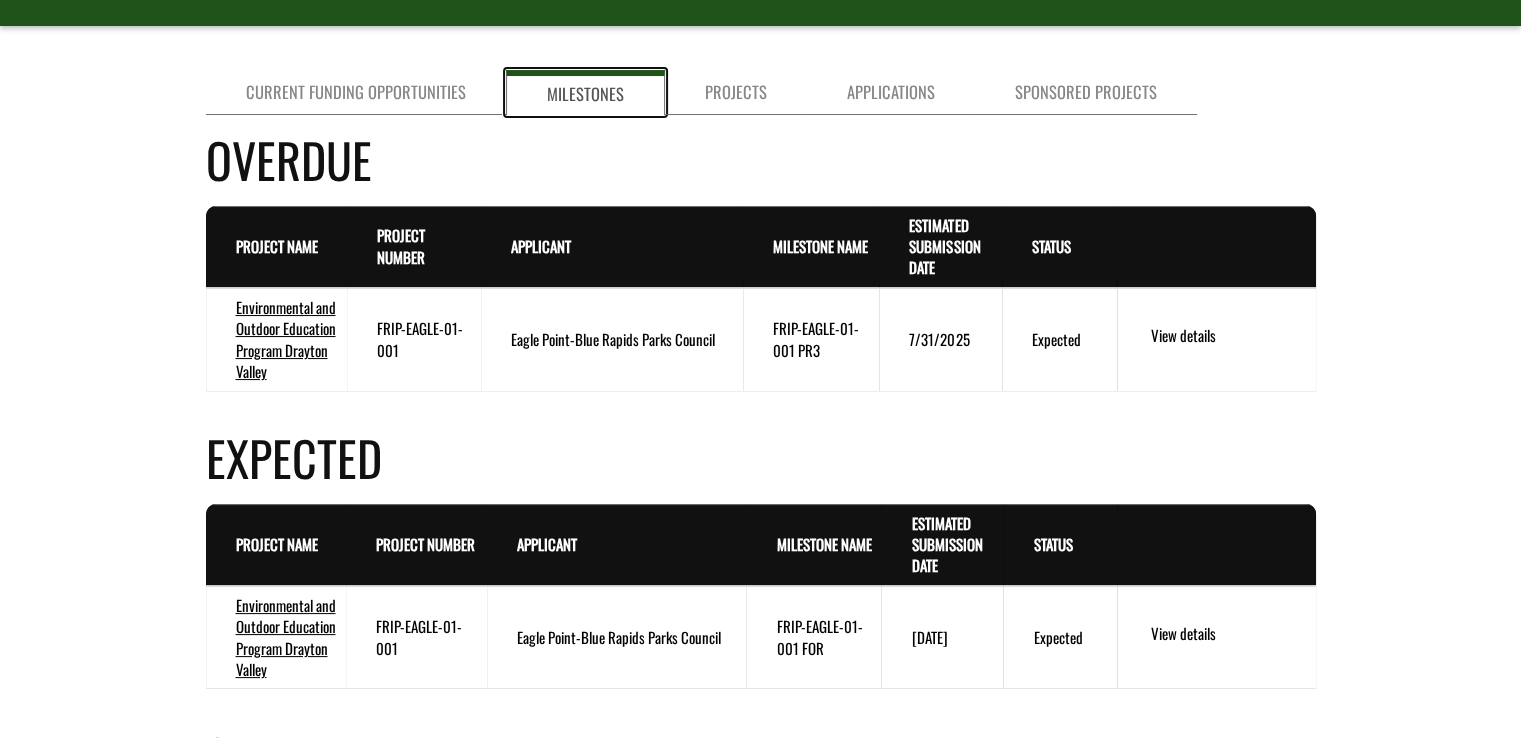 scroll, scrollTop: 156, scrollLeft: 0, axis: vertical 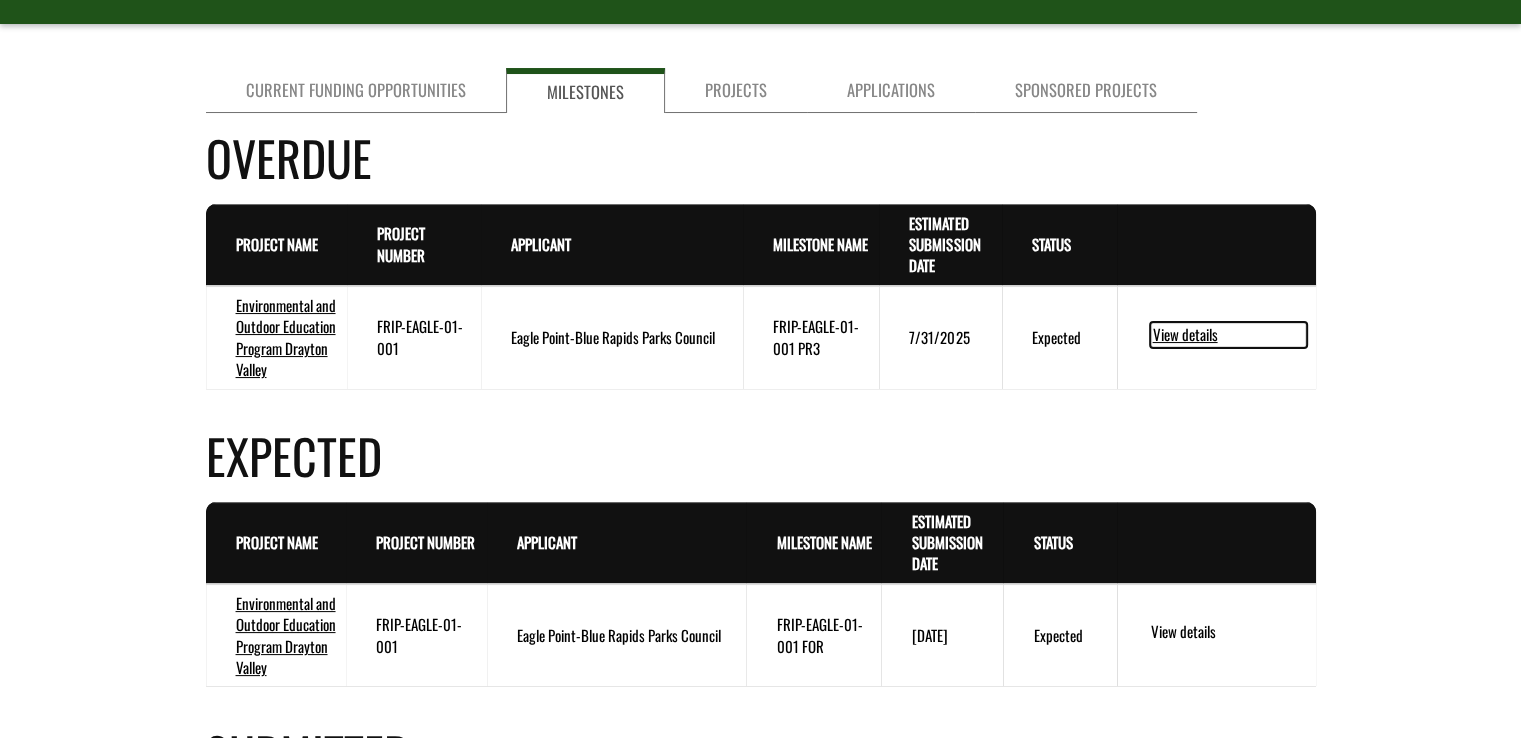 click on "View details" at bounding box center [1228, 335] 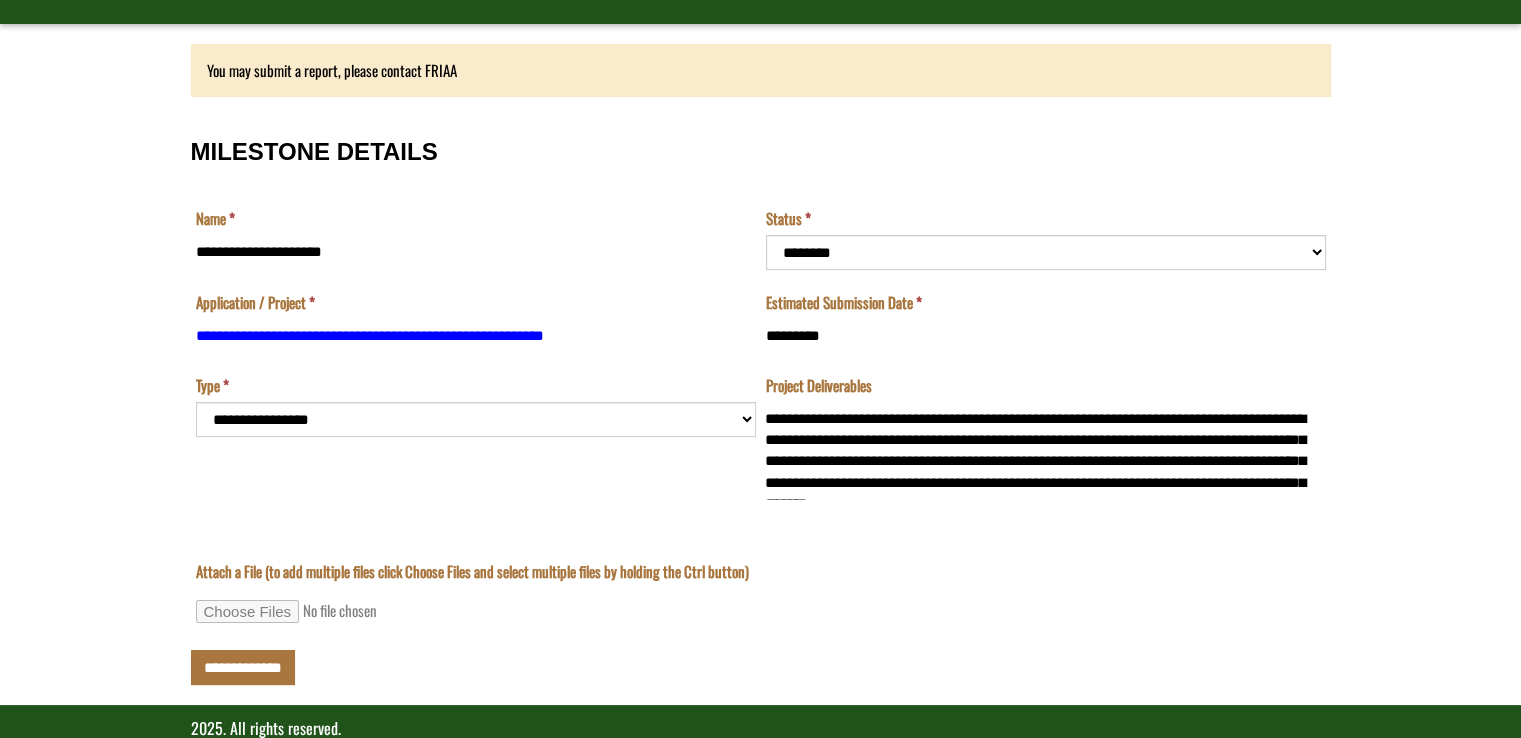 scroll, scrollTop: 194, scrollLeft: 0, axis: vertical 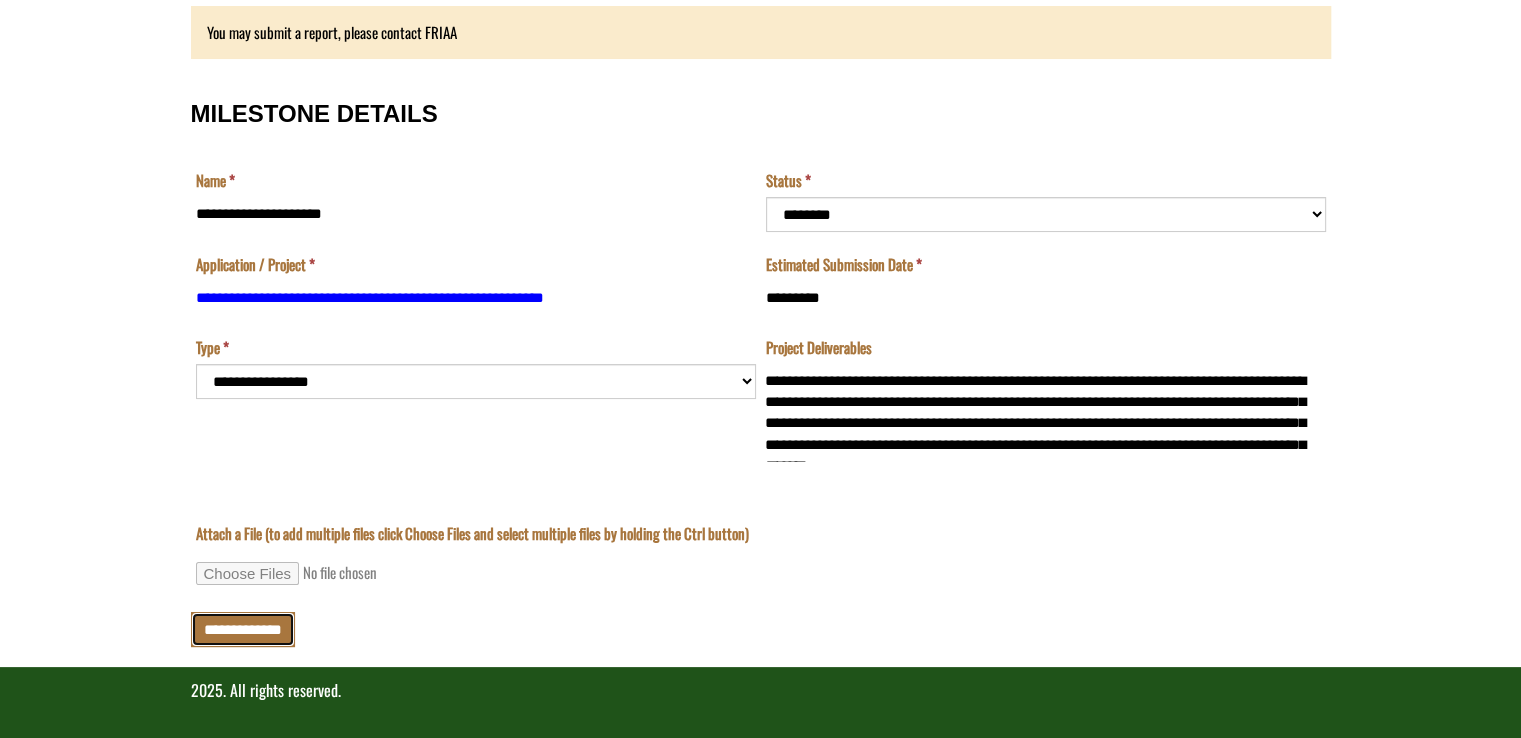 click on "**********" at bounding box center [243, 629] 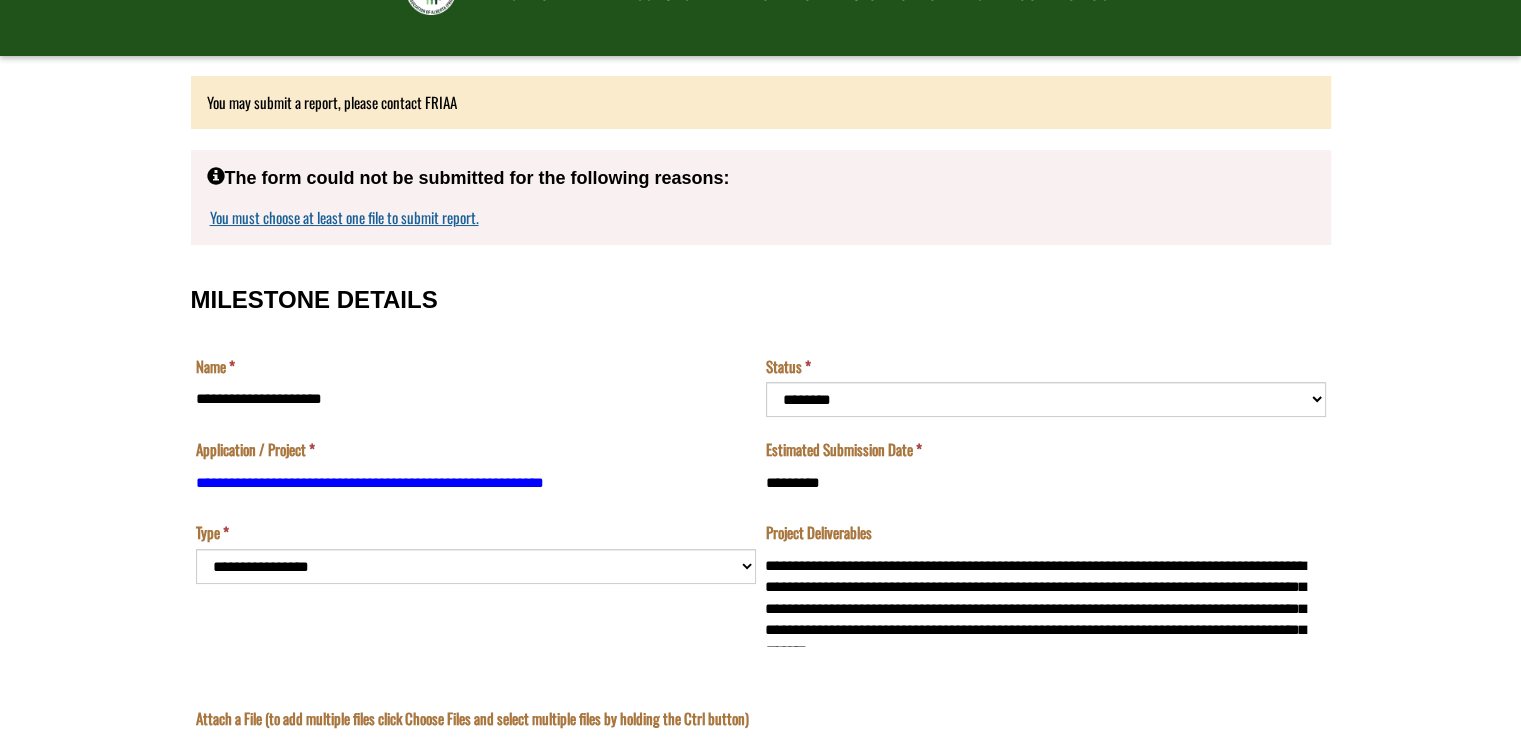 scroll, scrollTop: 119, scrollLeft: 0, axis: vertical 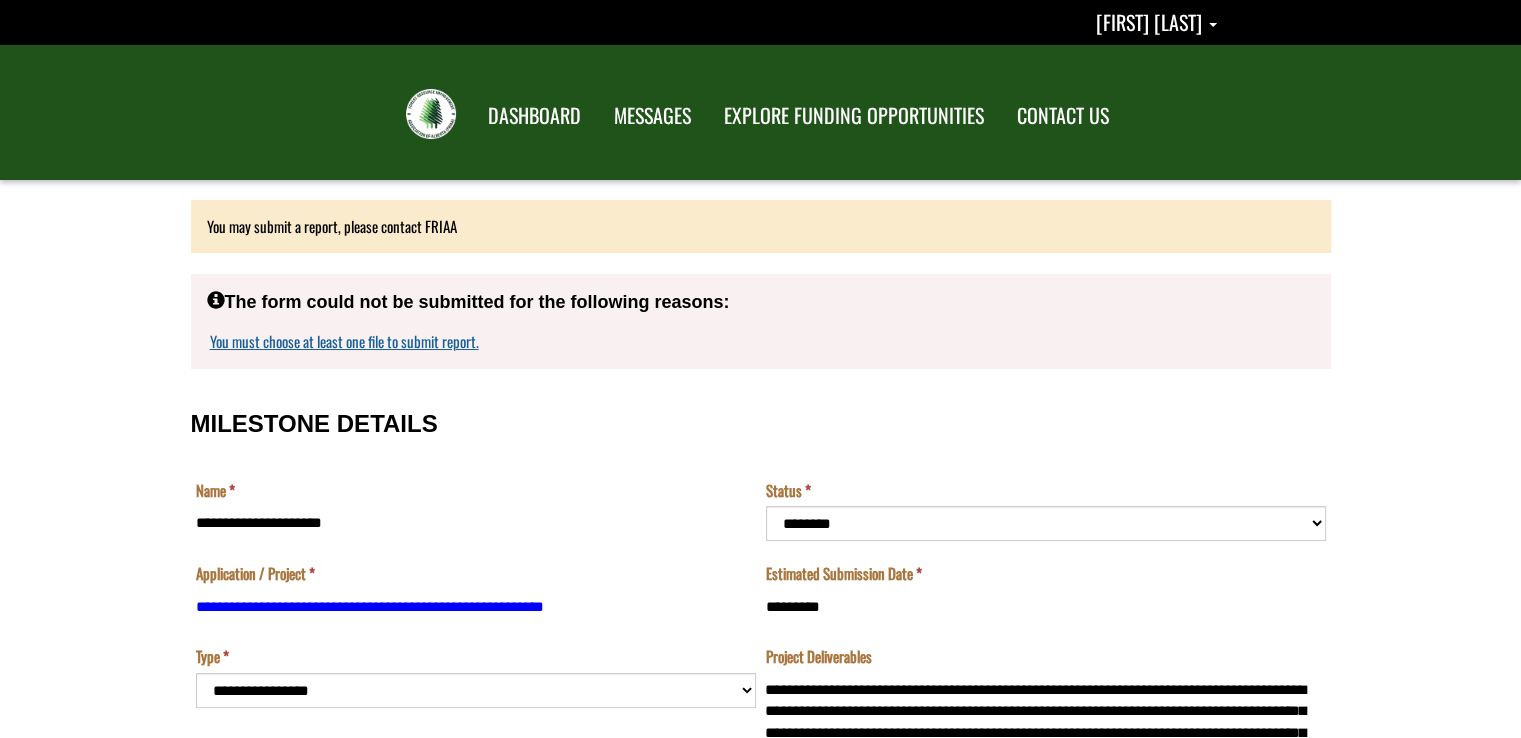 click on "MILESTONE DETAILS" at bounding box center (761, 424) 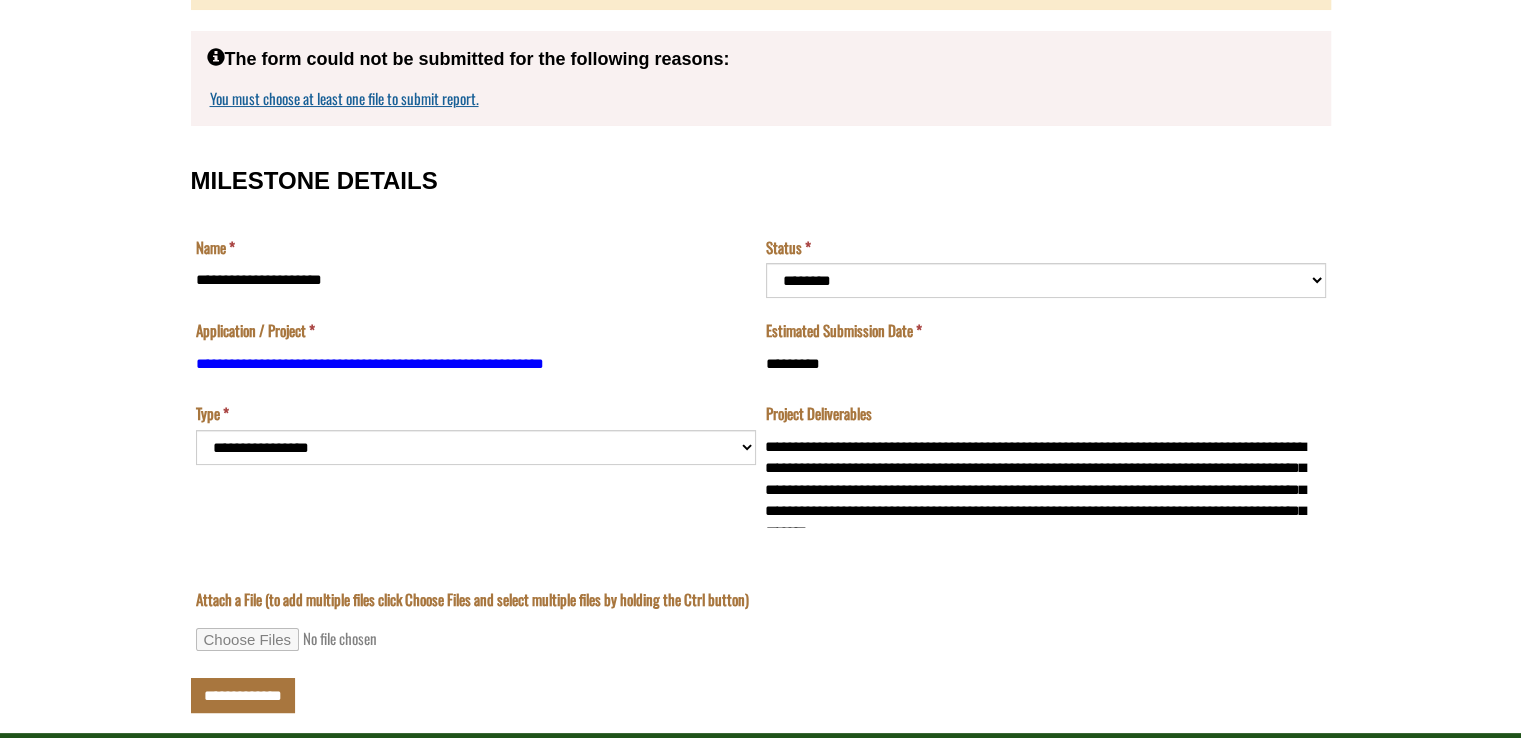 scroll, scrollTop: 307, scrollLeft: 0, axis: vertical 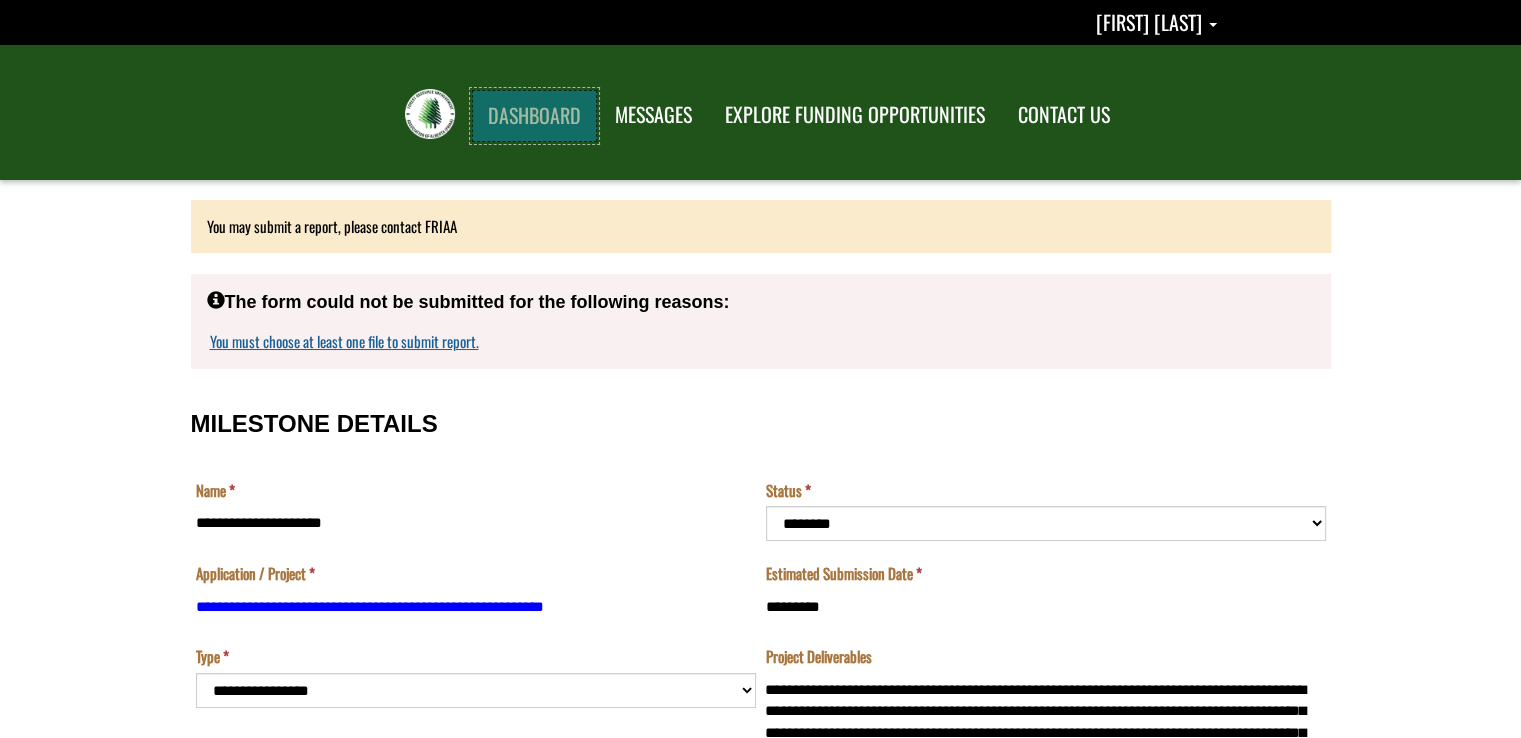 click on "DASHBOARD" at bounding box center (534, 116) 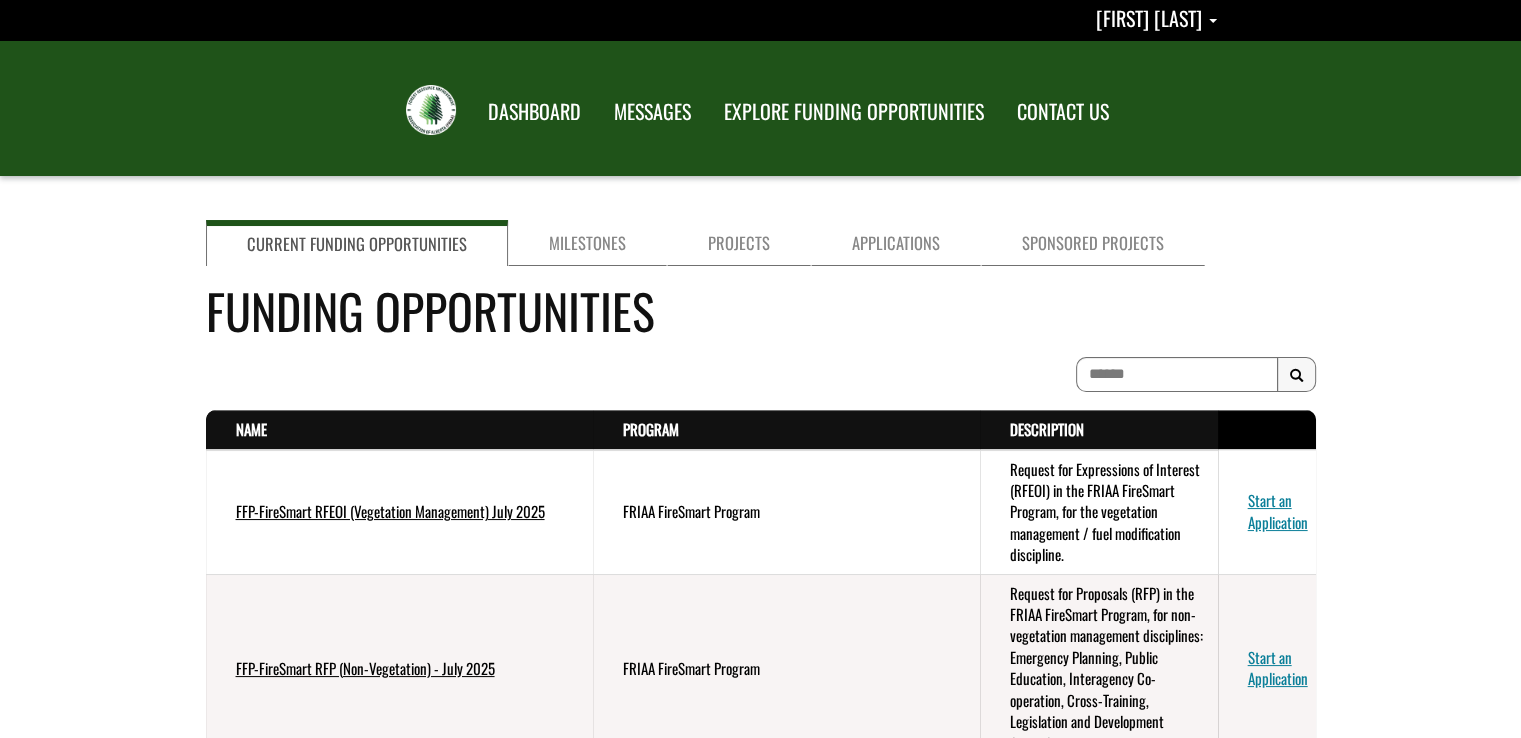 scroll, scrollTop: 0, scrollLeft: 0, axis: both 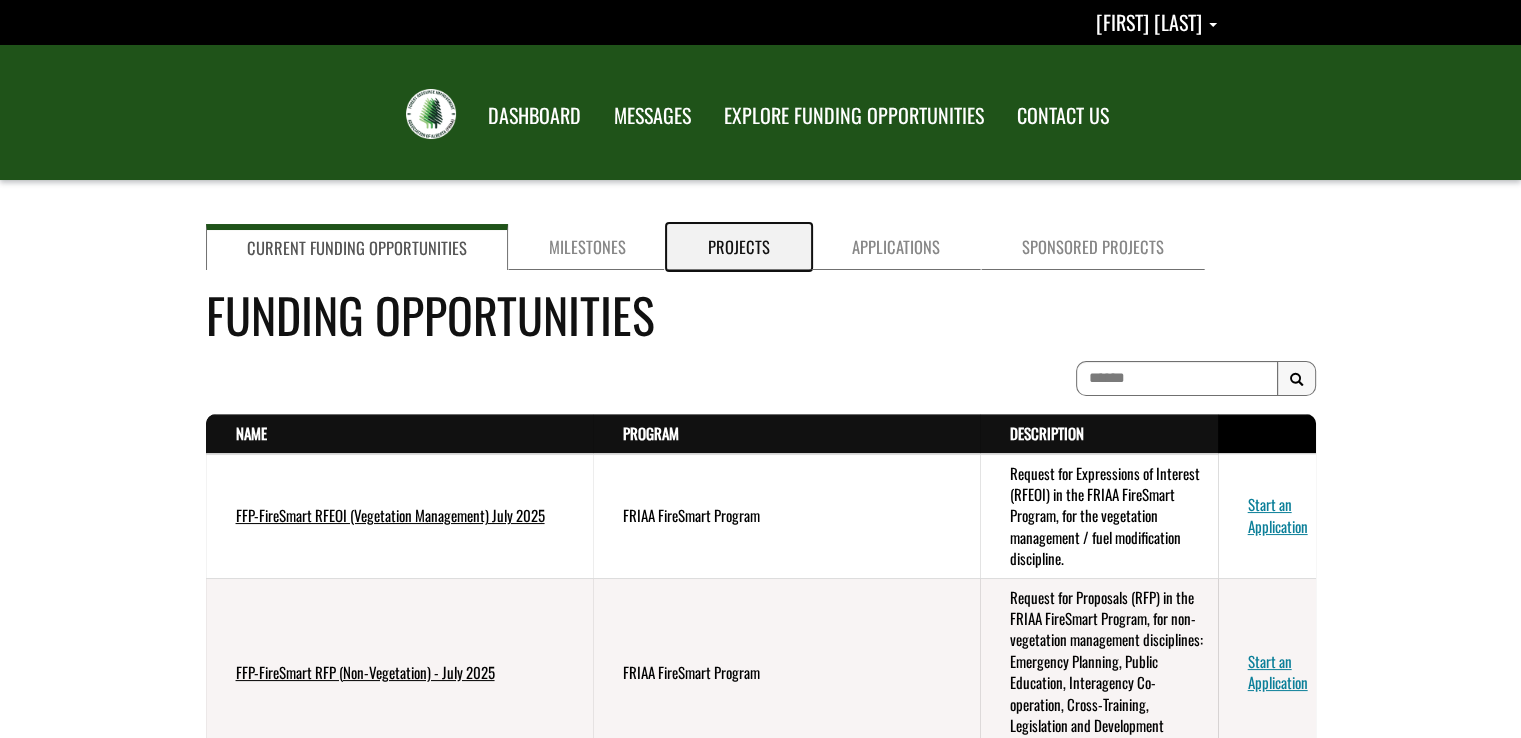 click on "Projects" at bounding box center (739, 247) 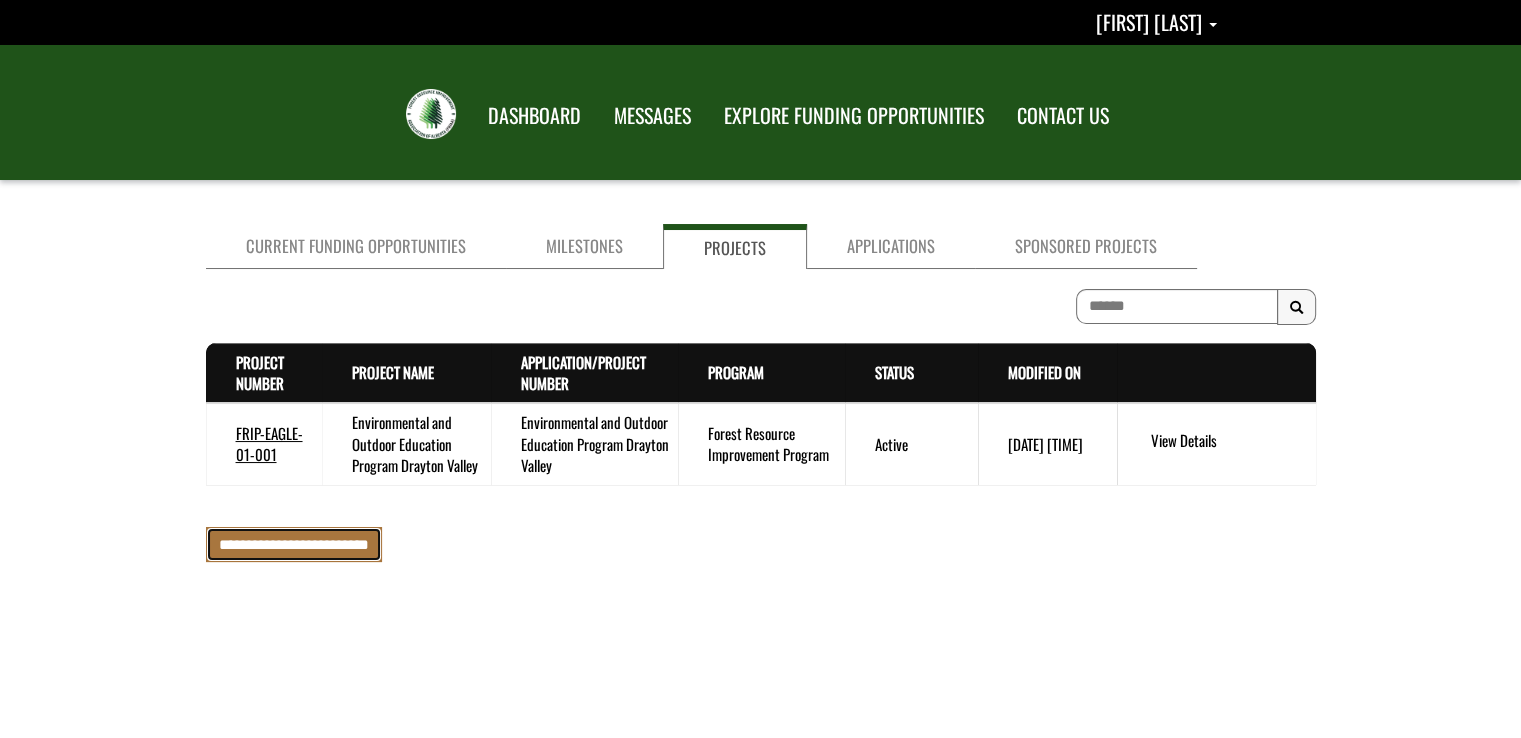 drag, startPoint x: 326, startPoint y: 556, endPoint x: 318, endPoint y: 533, distance: 24.351591 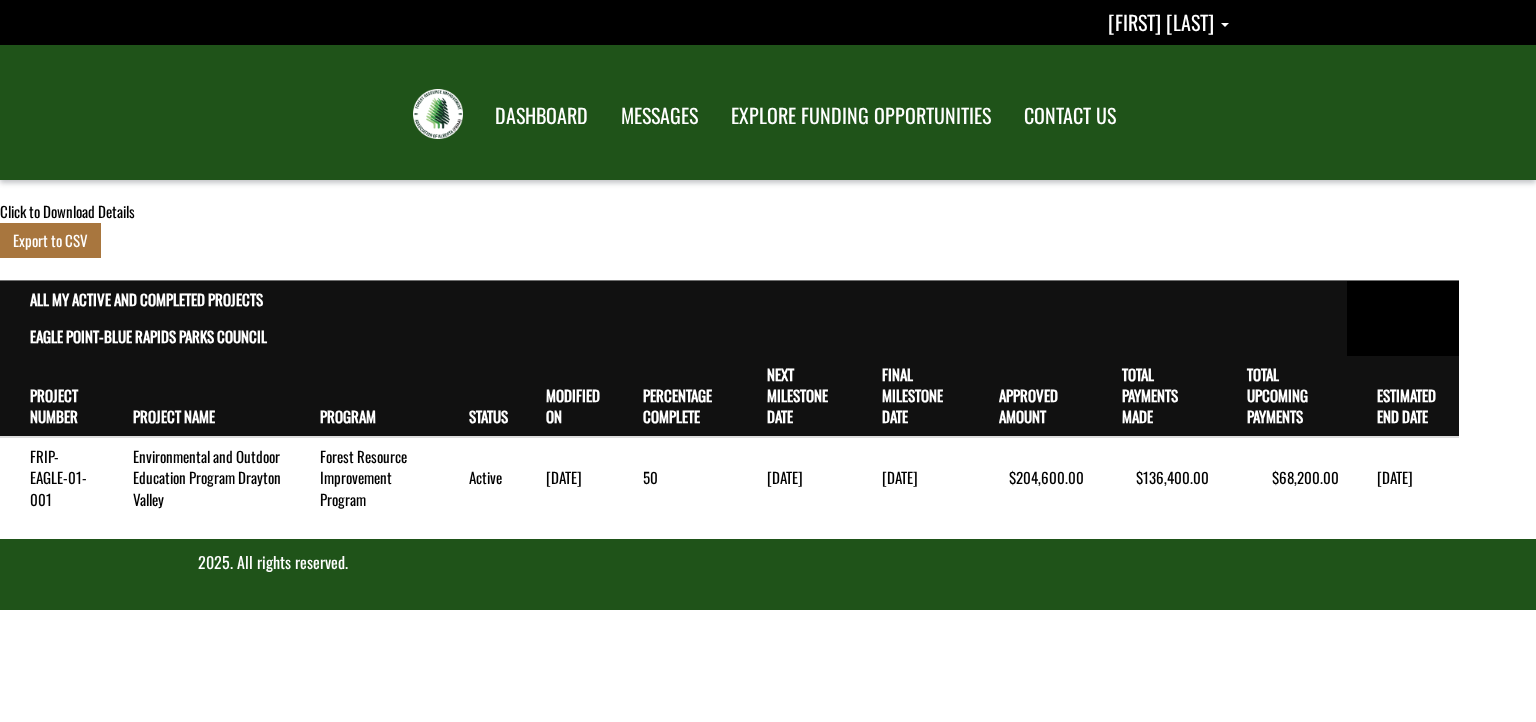 scroll, scrollTop: 0, scrollLeft: 0, axis: both 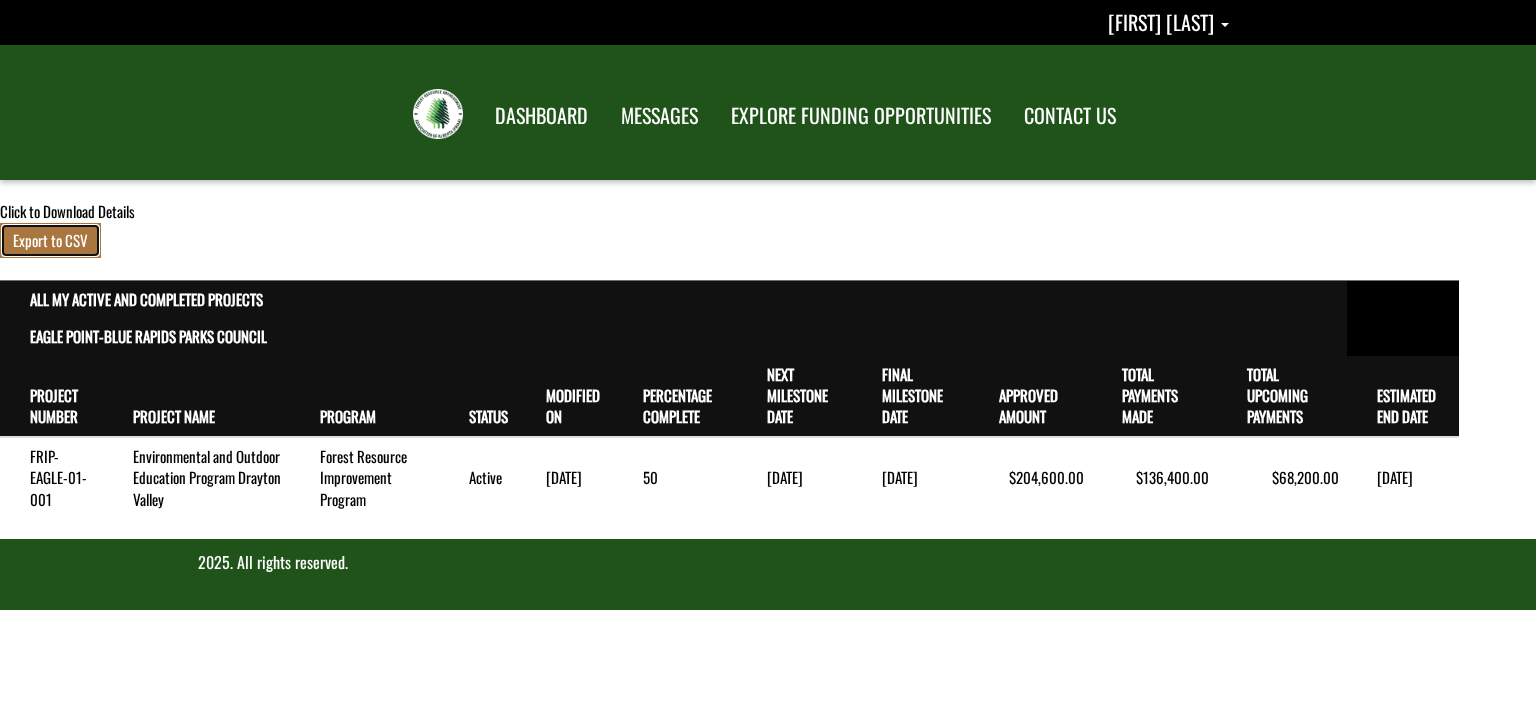 click on "Export to CSV" at bounding box center [50, 240] 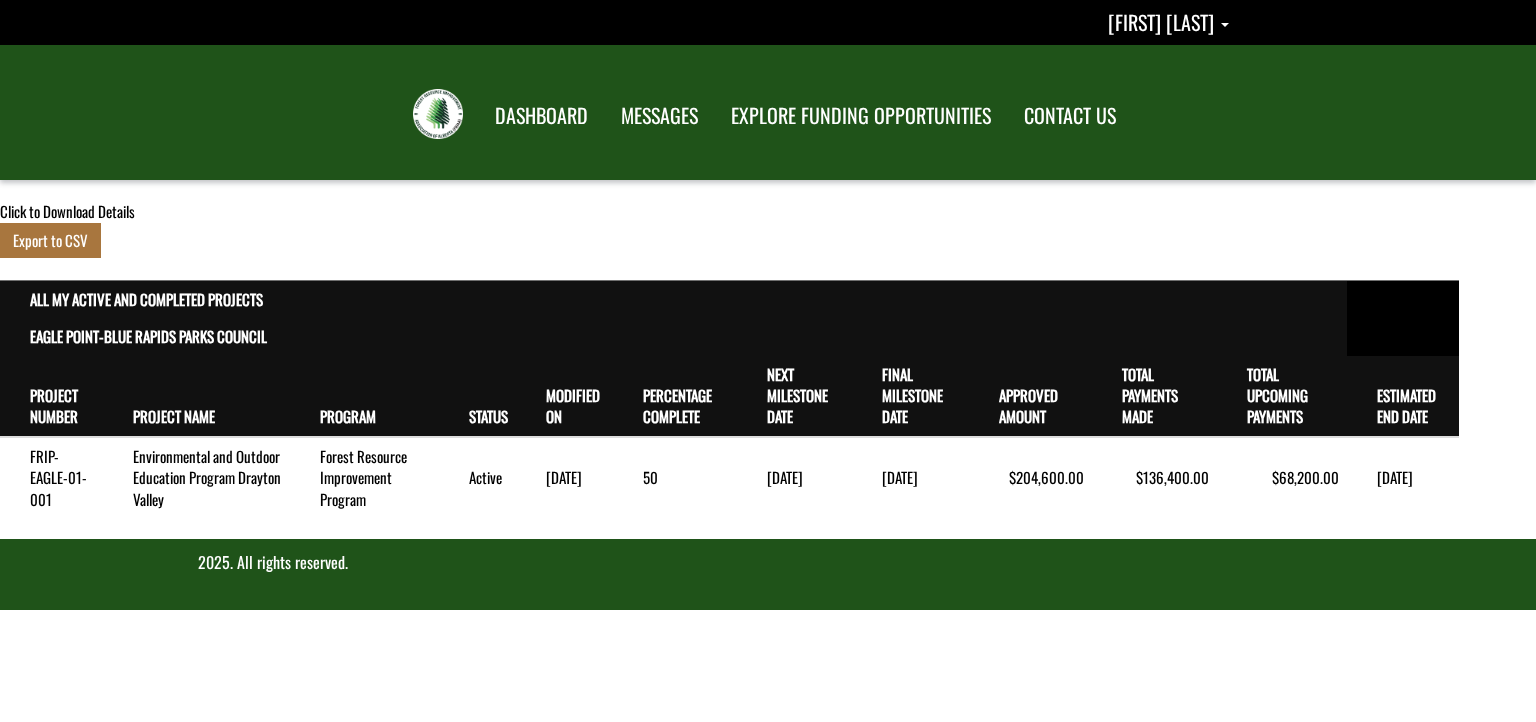click on "FRIAA Submissions Portal
Toggle navigation
DASHBOARD
MESSAGES" at bounding box center (768, 112) 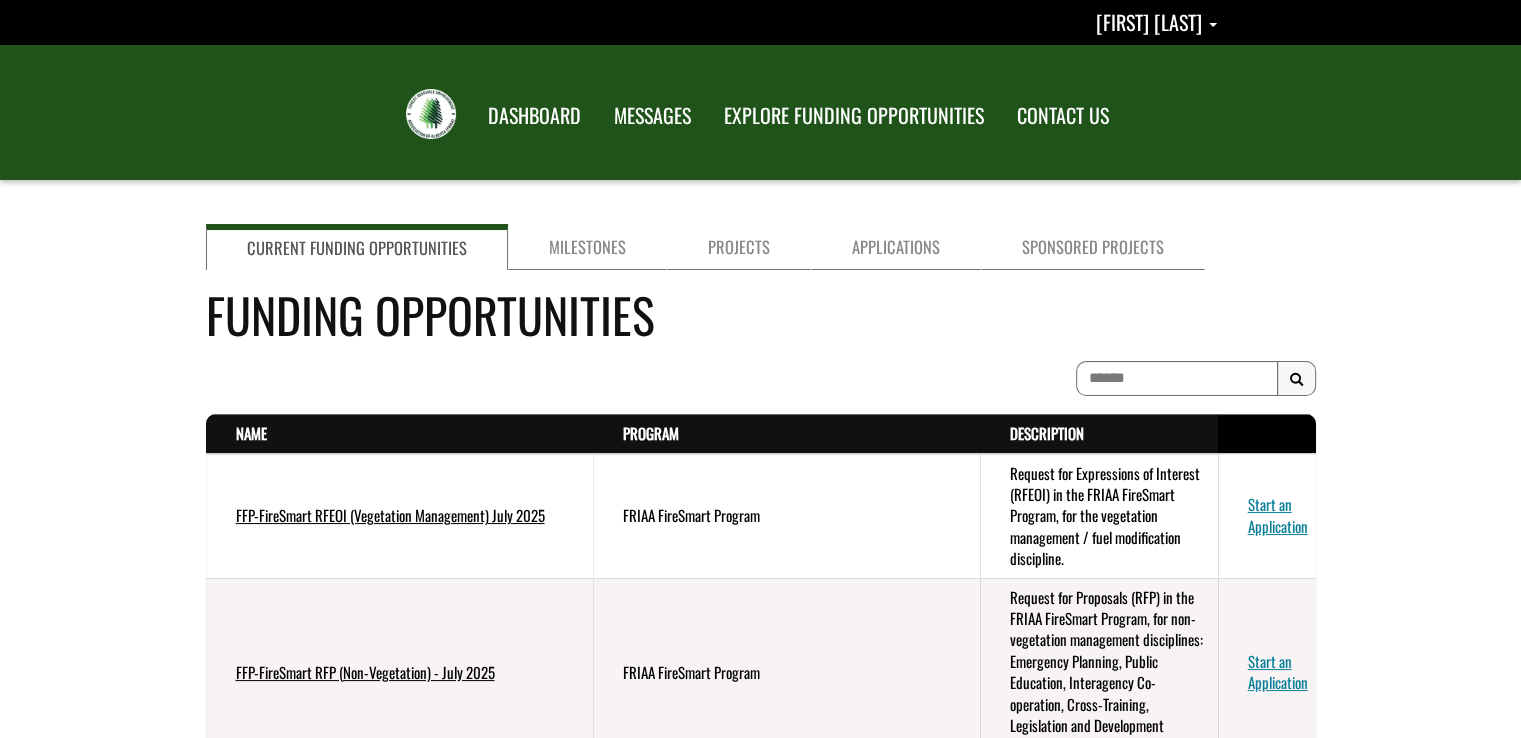 scroll, scrollTop: 0, scrollLeft: 0, axis: both 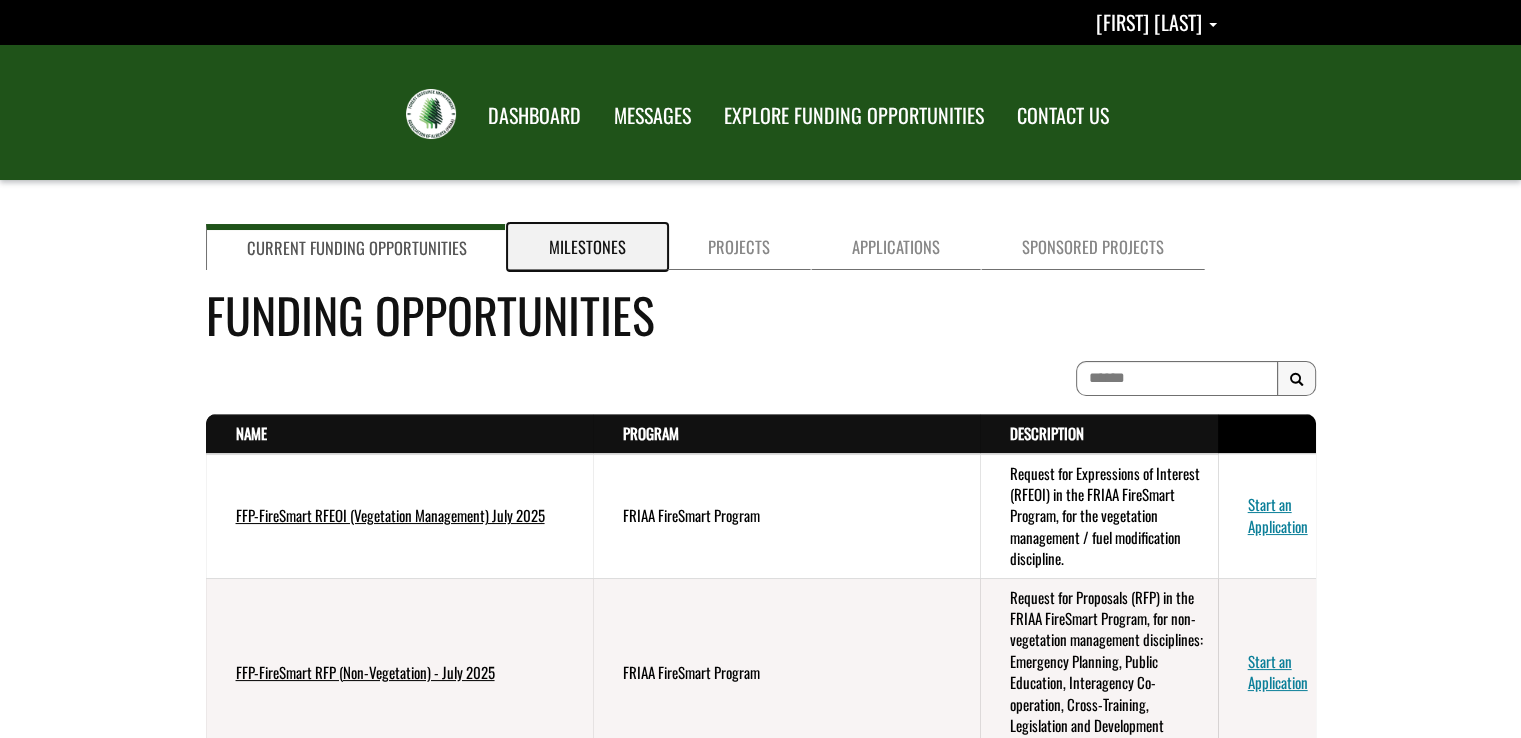 click on "Milestones" at bounding box center [587, 247] 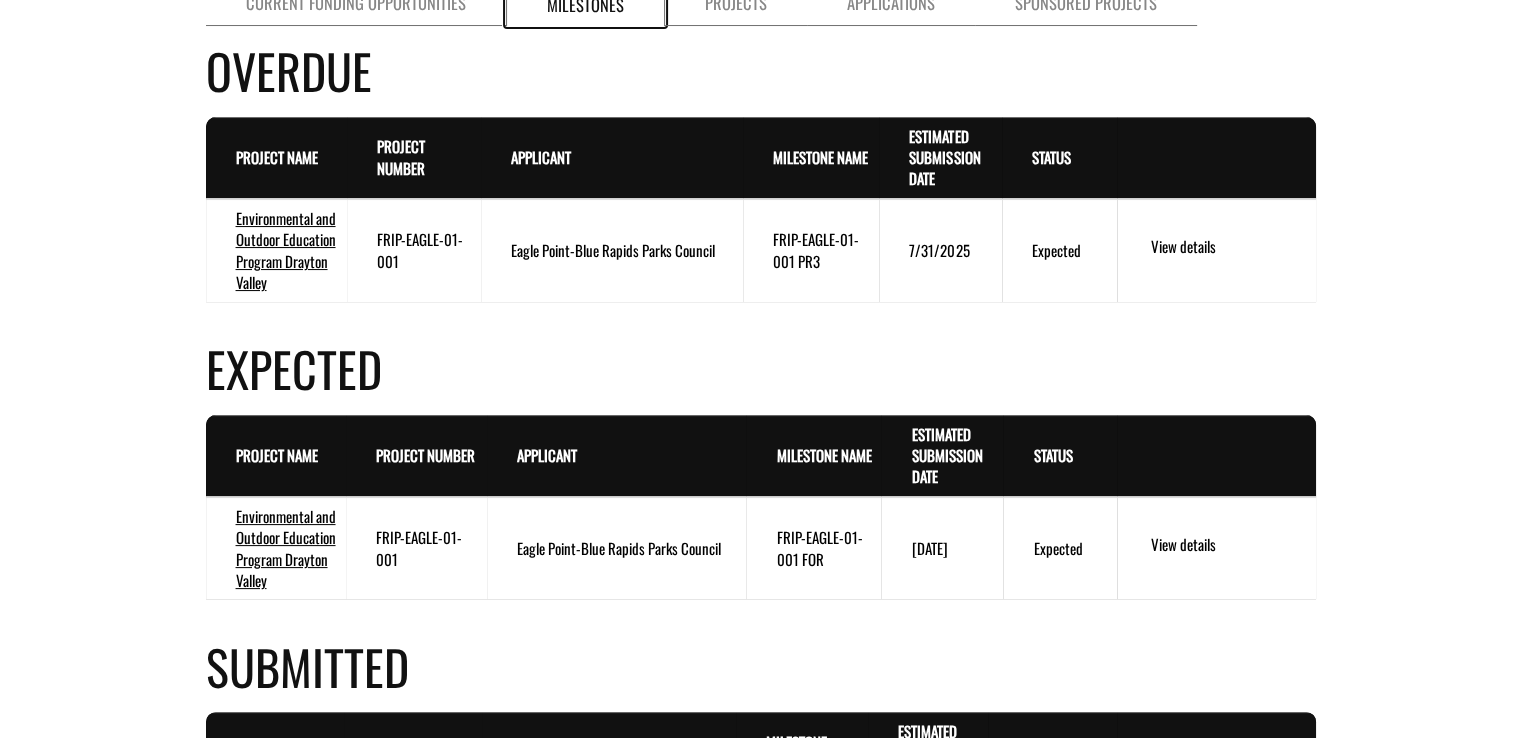 scroll, scrollTop: 239, scrollLeft: 0, axis: vertical 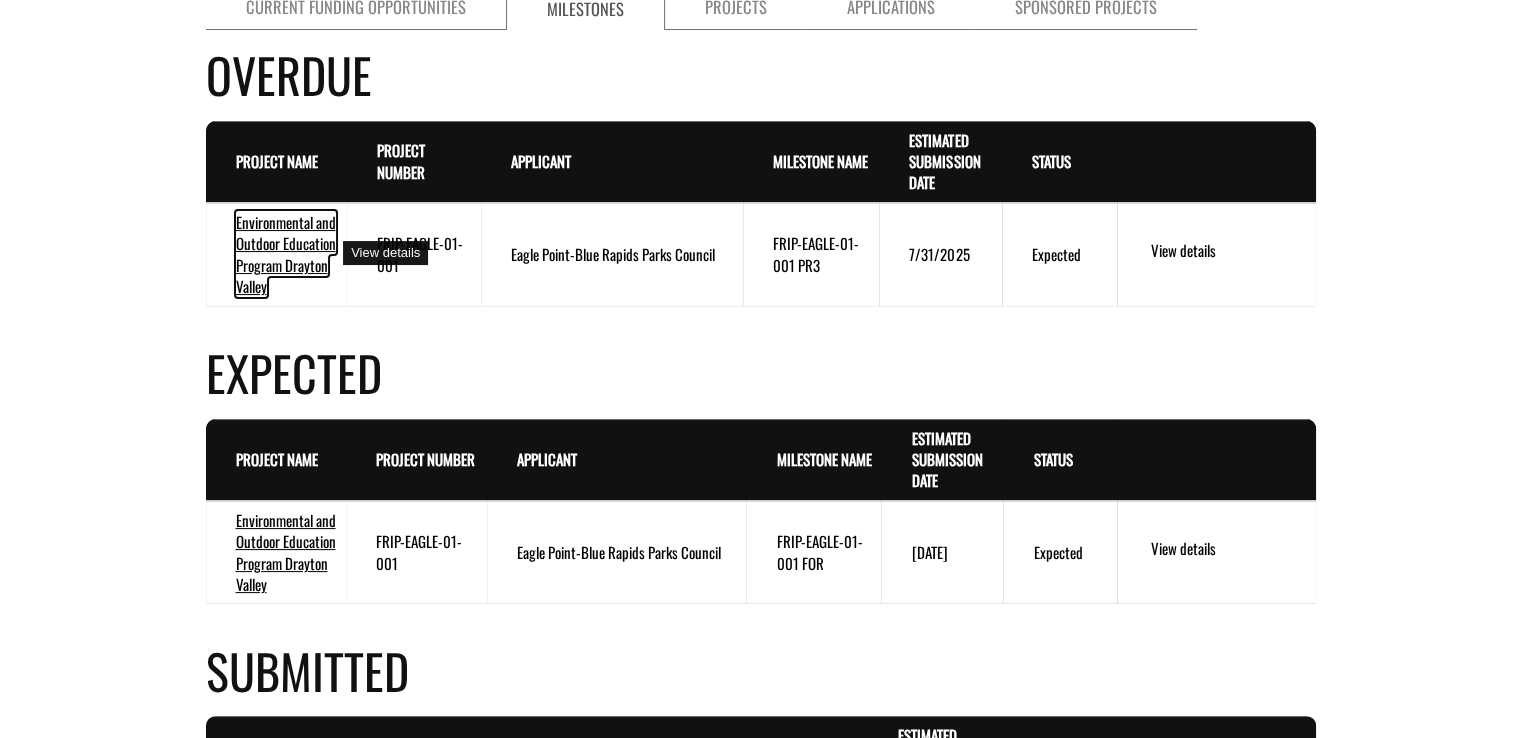 click on "Environmental and Outdoor Education Program Drayton Valley" at bounding box center (286, 254) 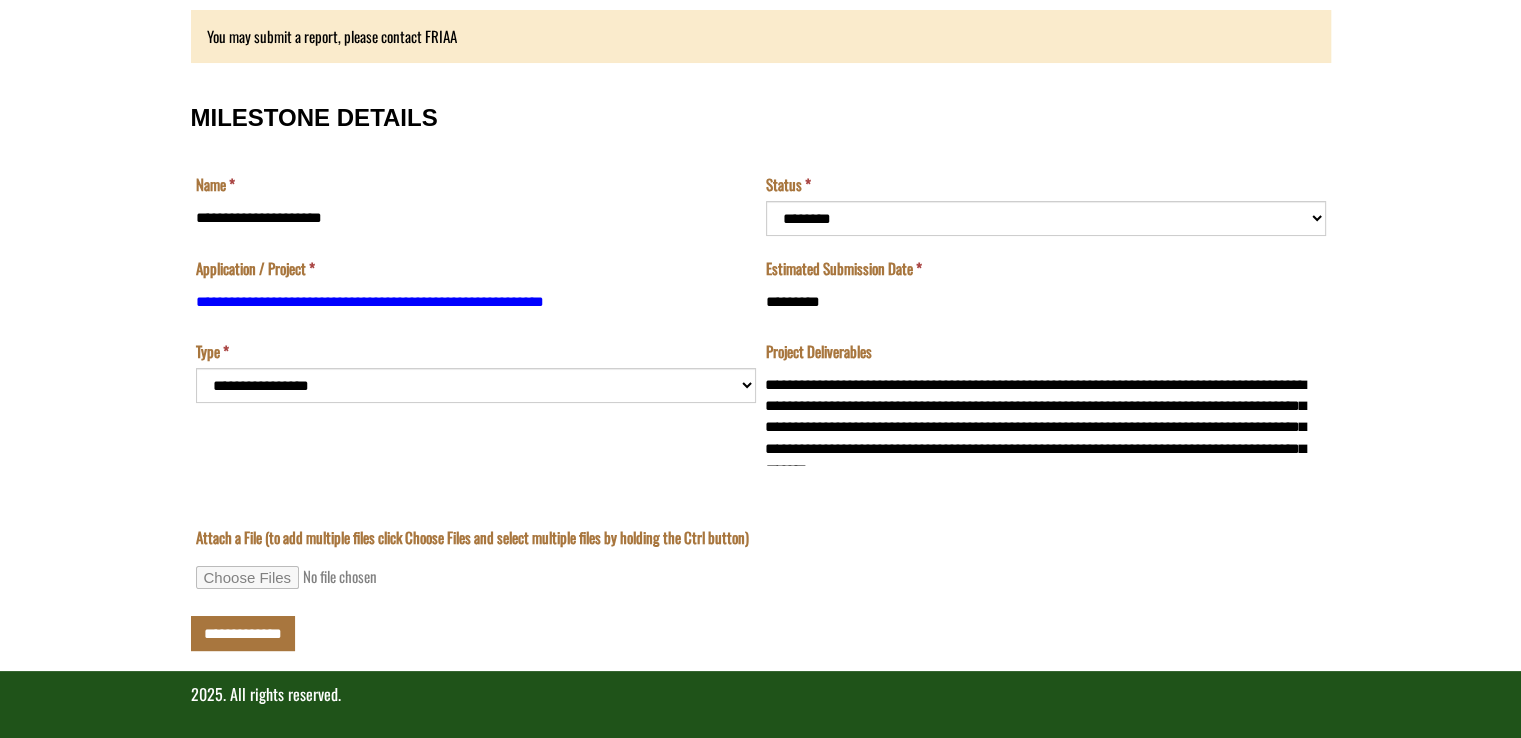 scroll, scrollTop: 194, scrollLeft: 0, axis: vertical 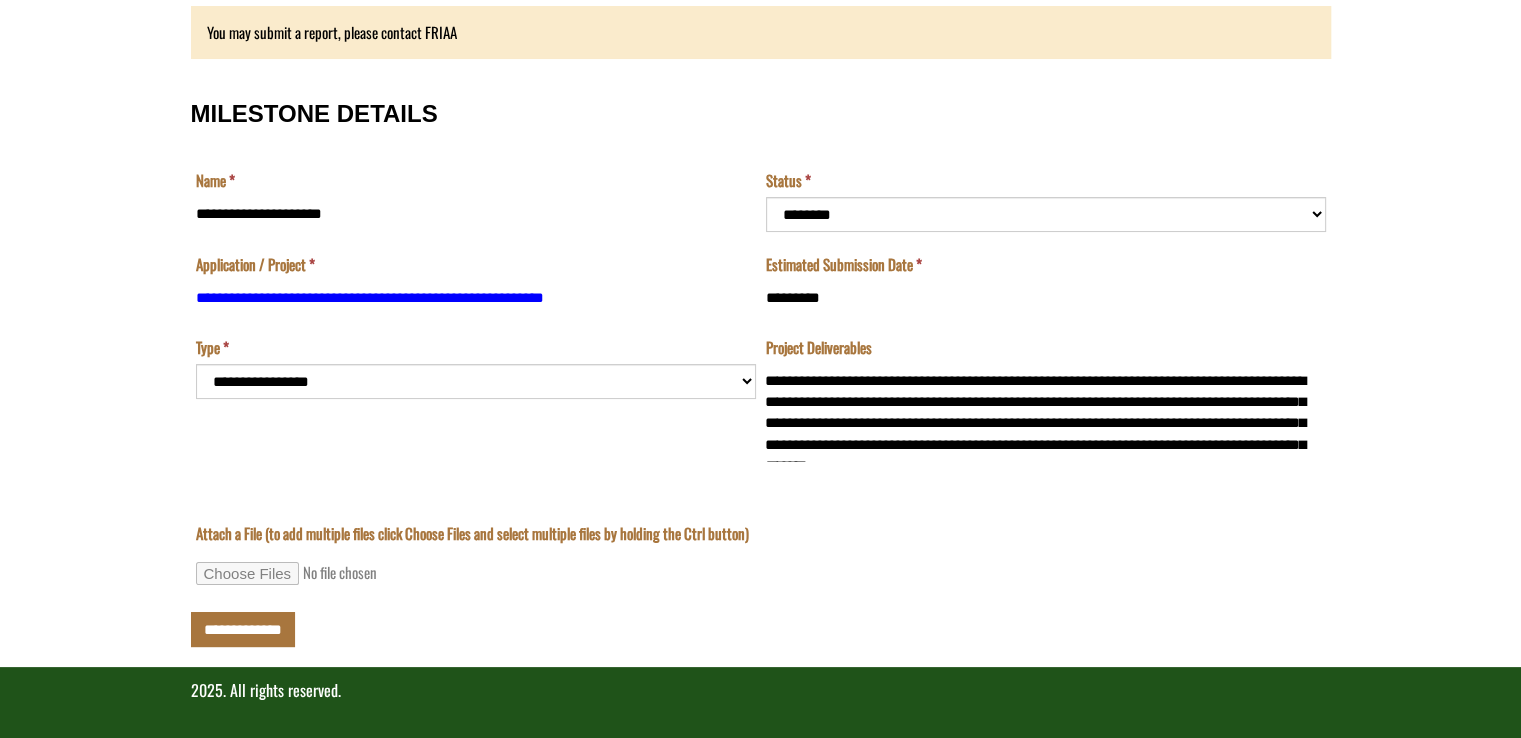 click on "**********" at bounding box center (476, 295) 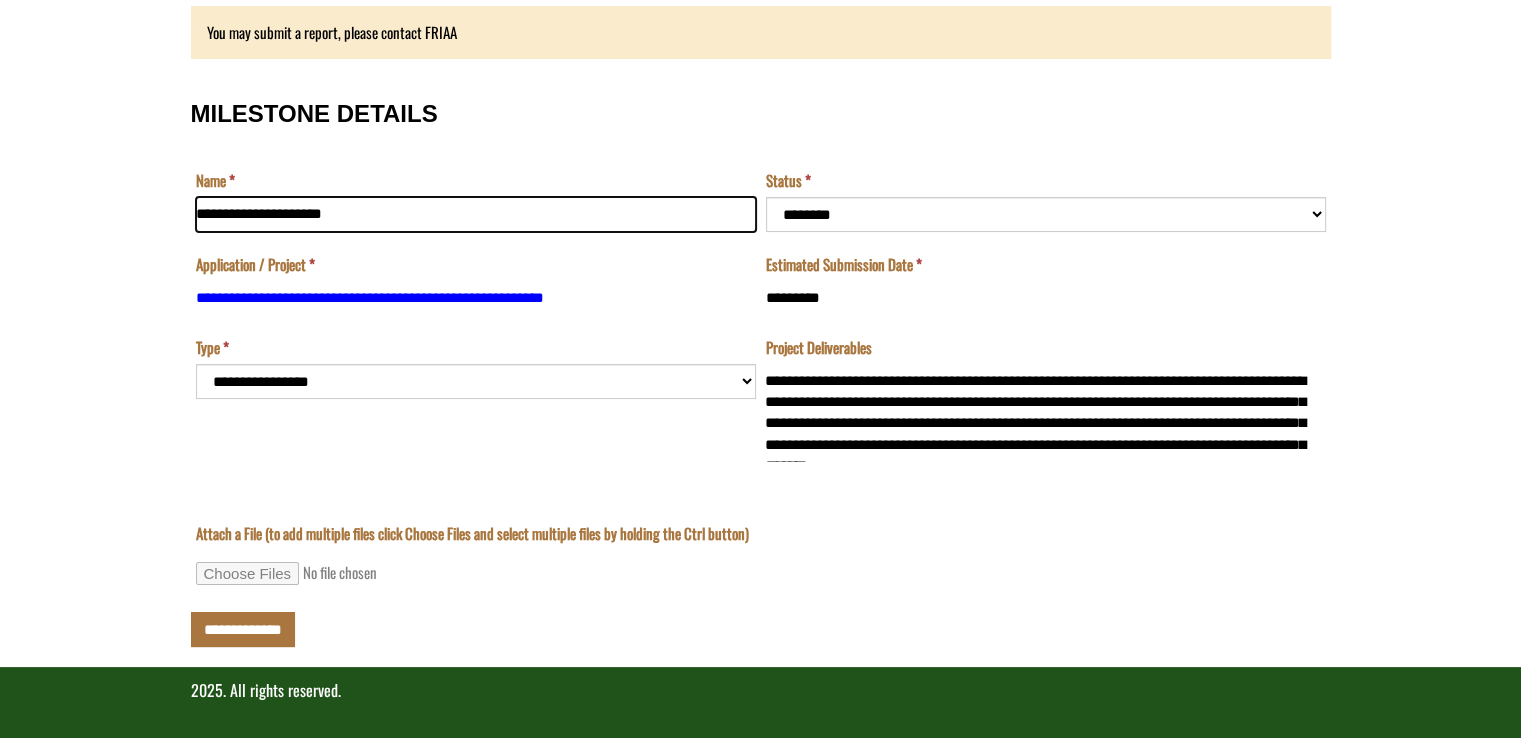 click on "**********" at bounding box center [476, 214] 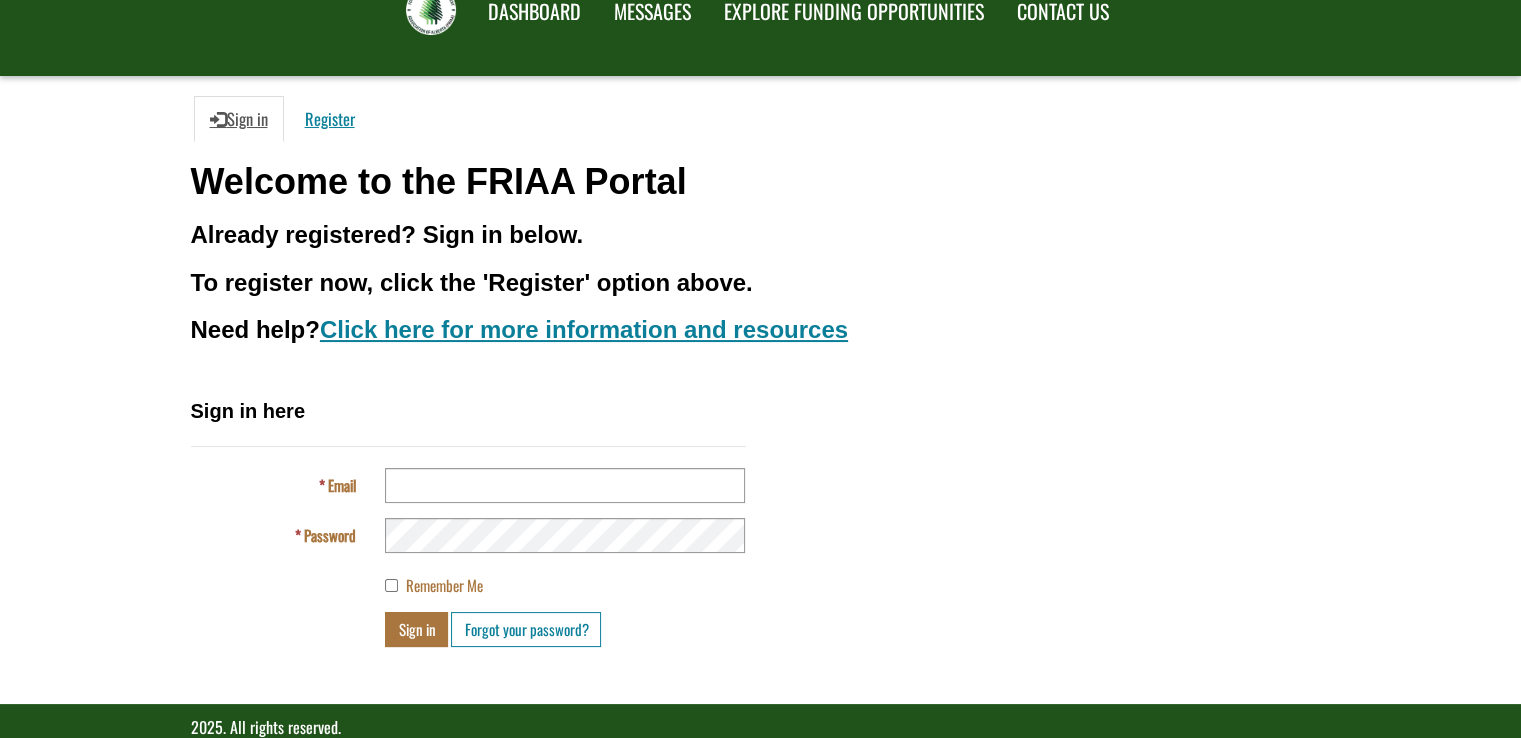 scroll, scrollTop: 126, scrollLeft: 0, axis: vertical 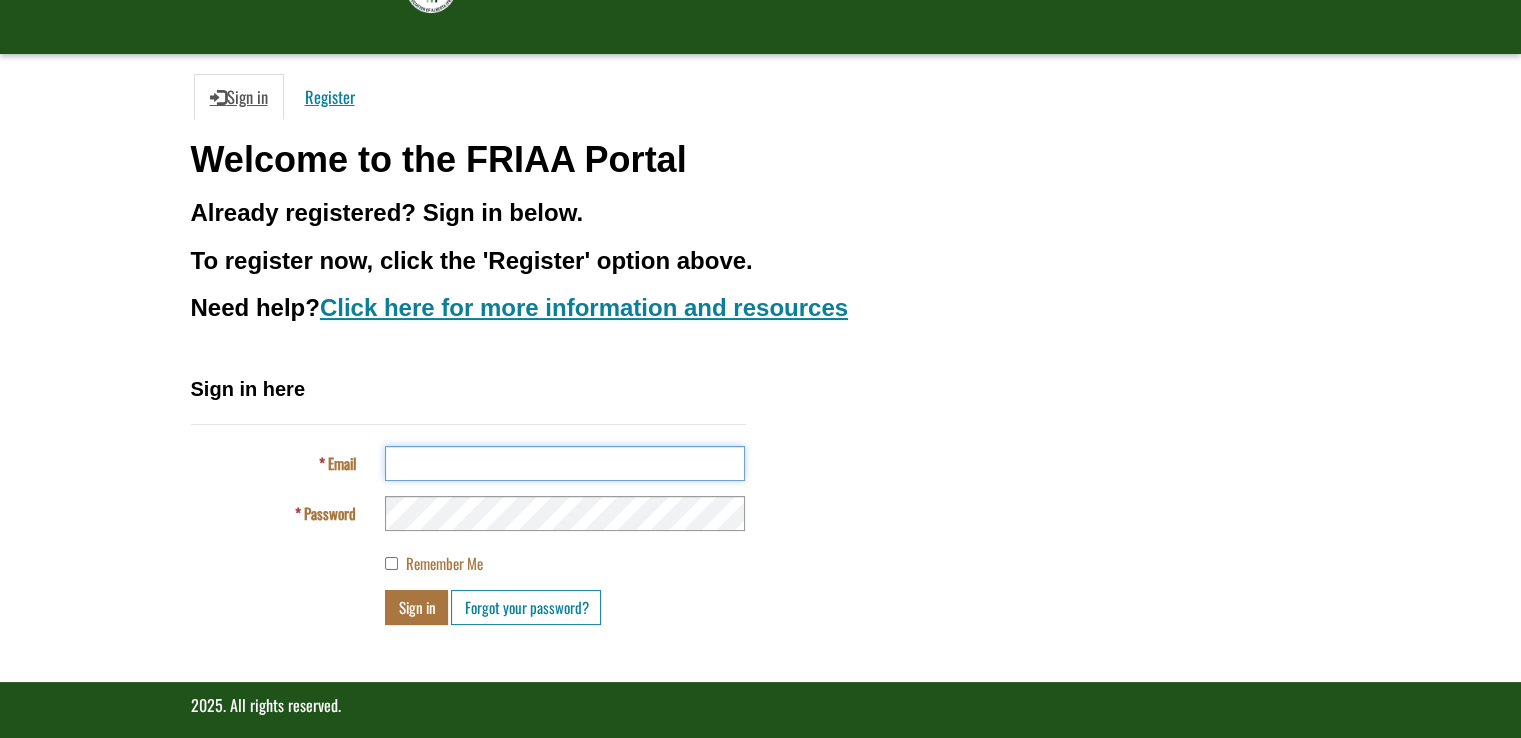 type on "**********" 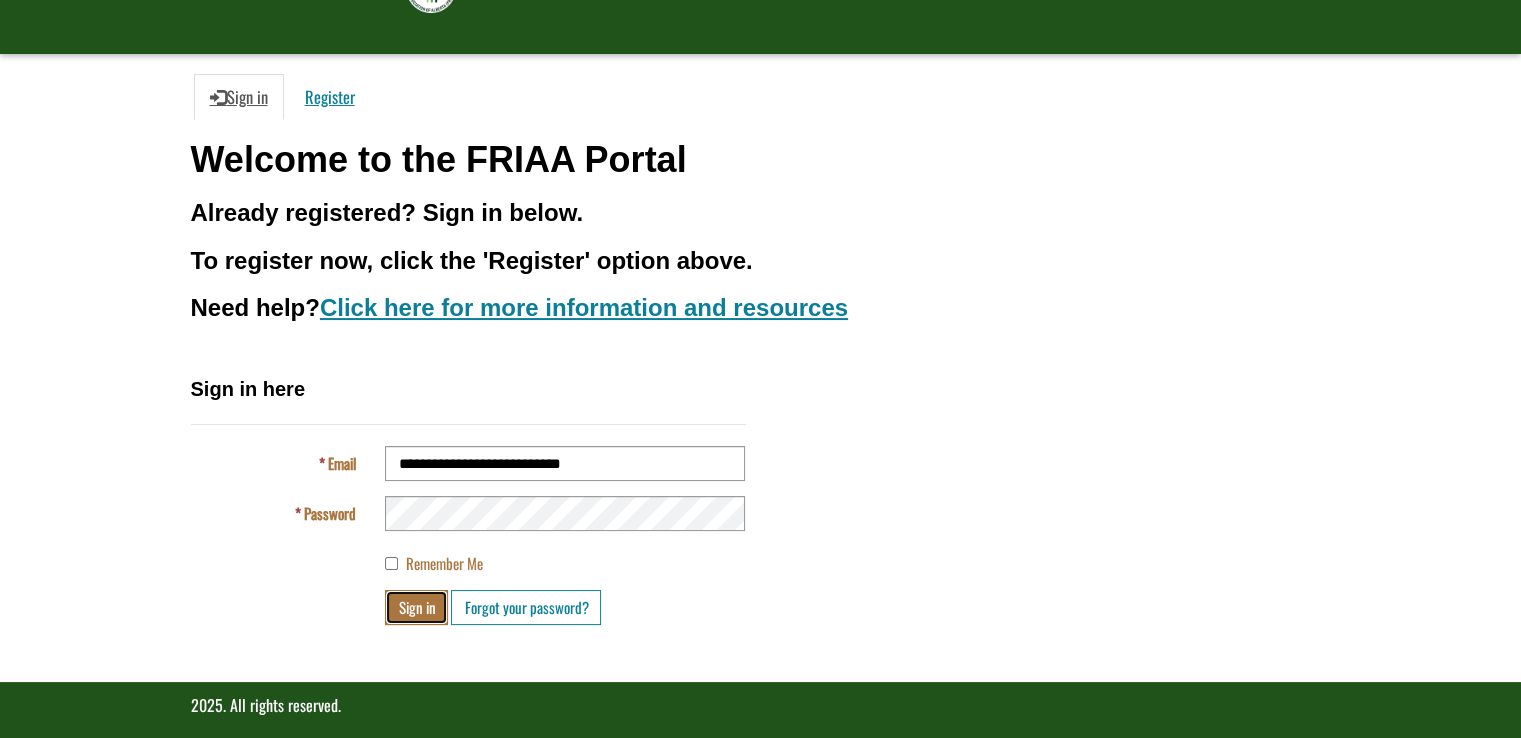 click on "Sign in" at bounding box center (416, 607) 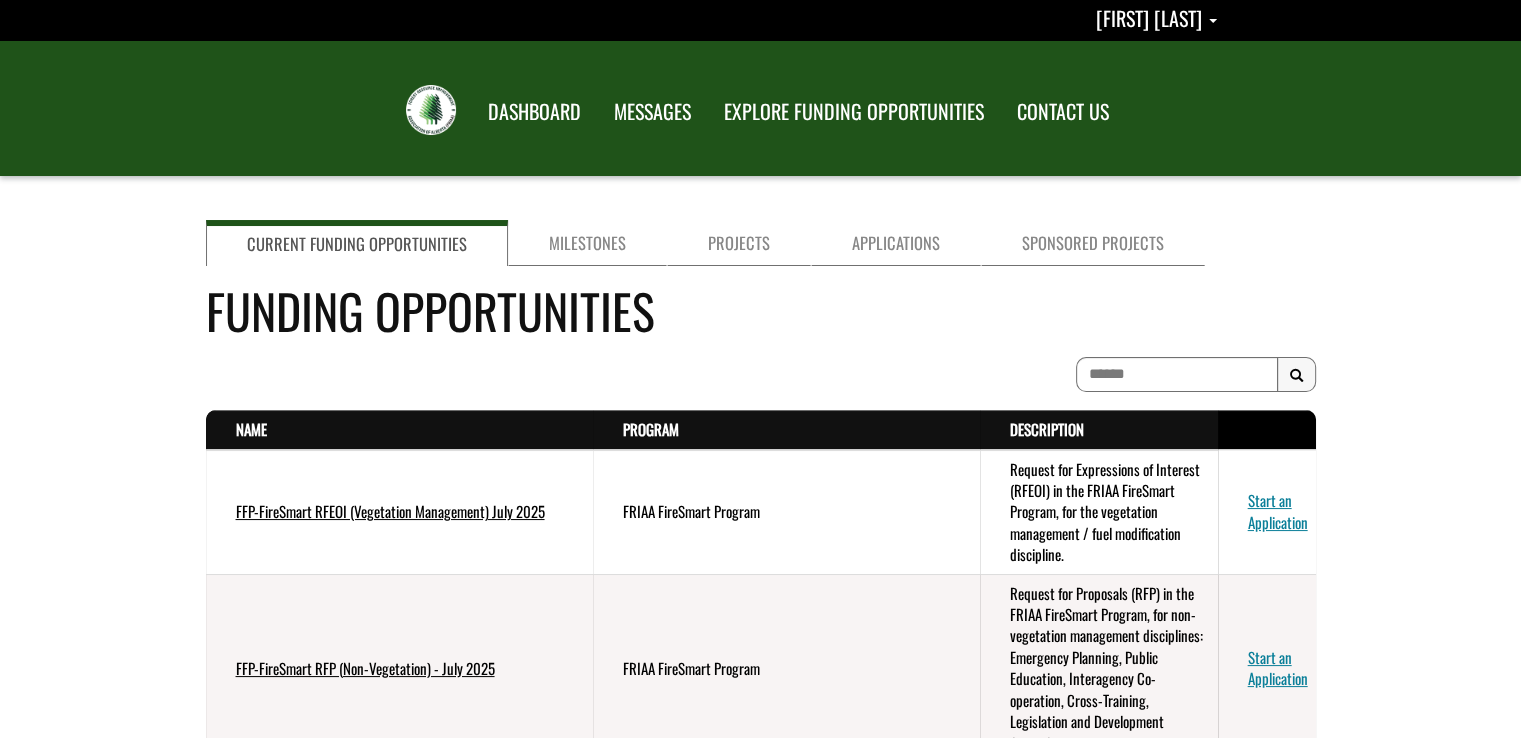 scroll, scrollTop: 0, scrollLeft: 0, axis: both 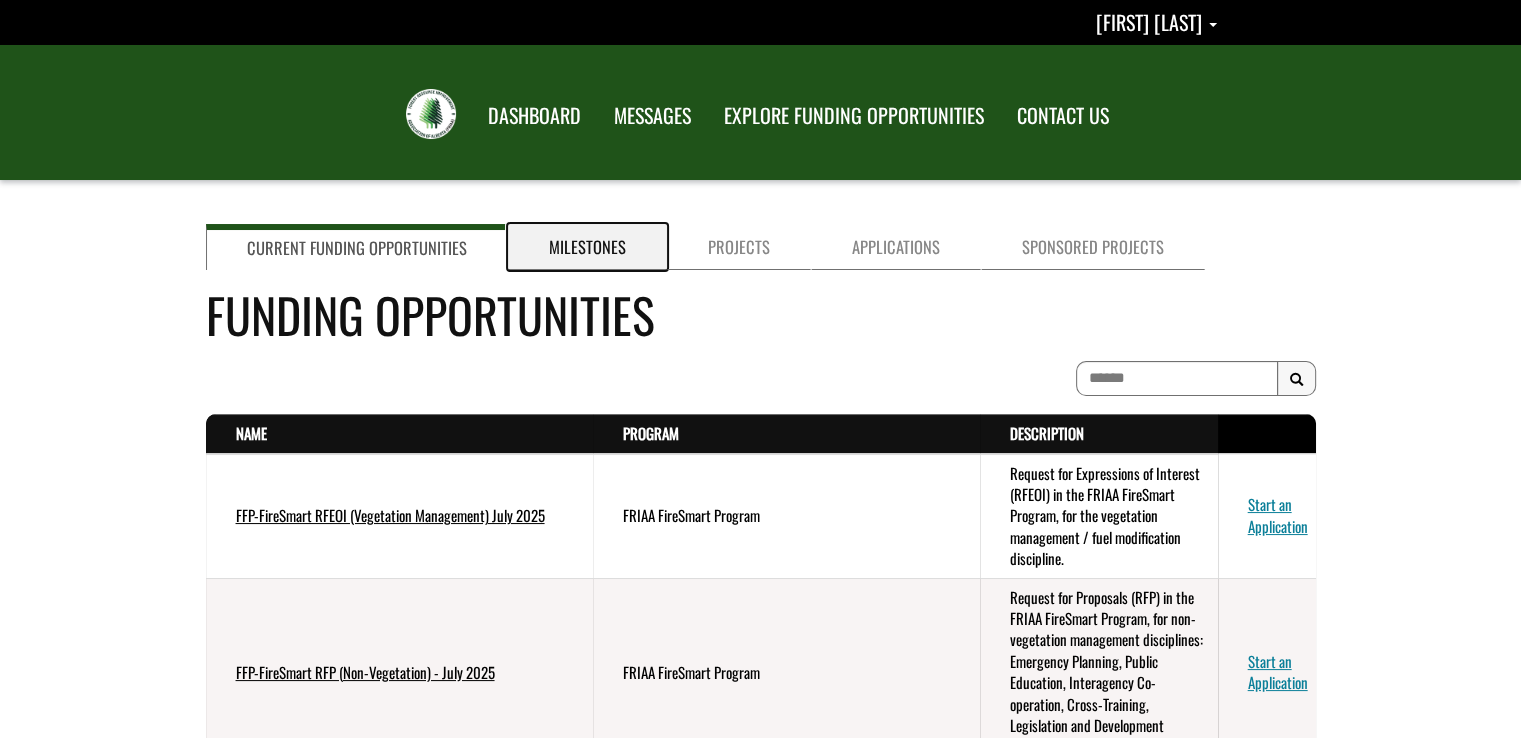 click on "Milestones" at bounding box center [587, 247] 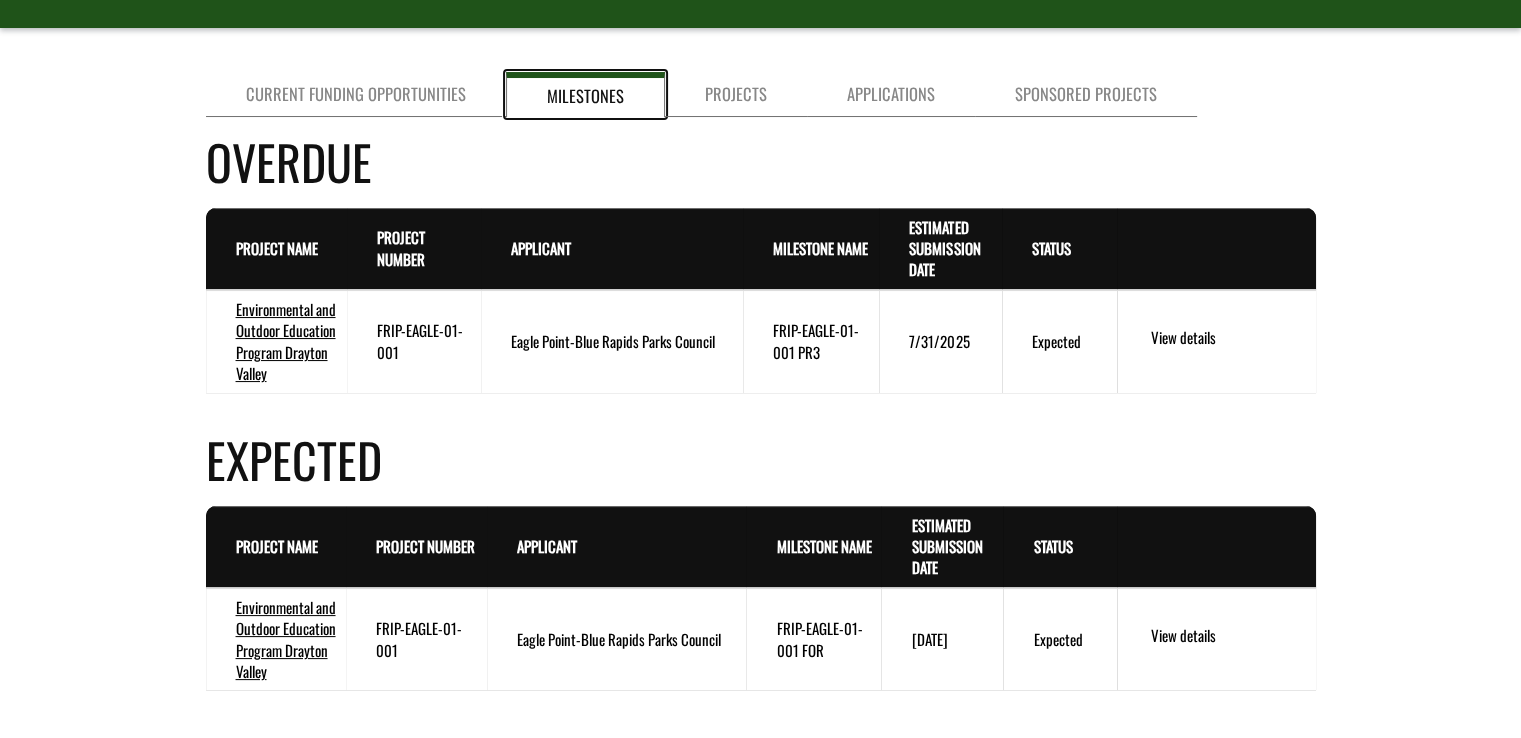 scroll, scrollTop: 156, scrollLeft: 0, axis: vertical 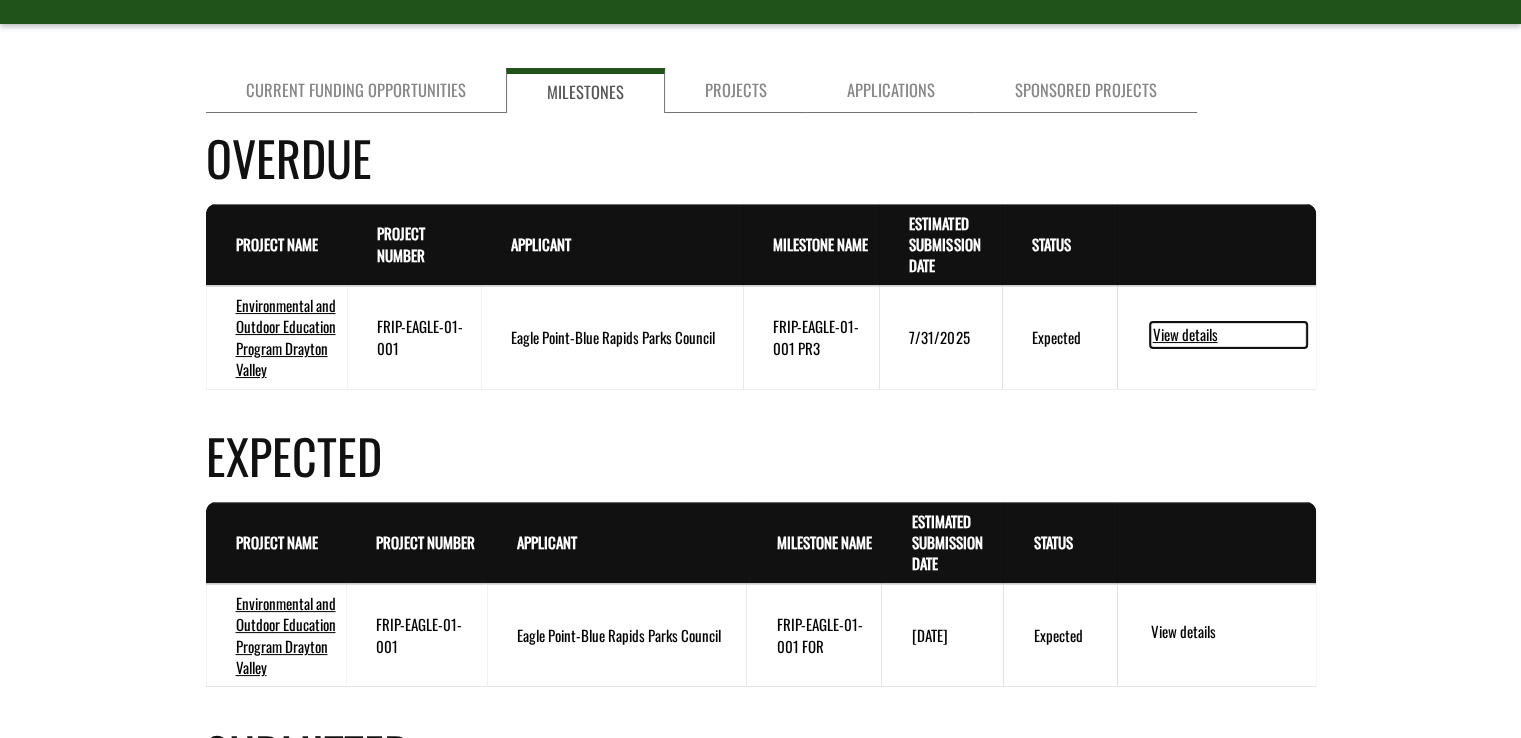 click on "View details" at bounding box center [1228, 335] 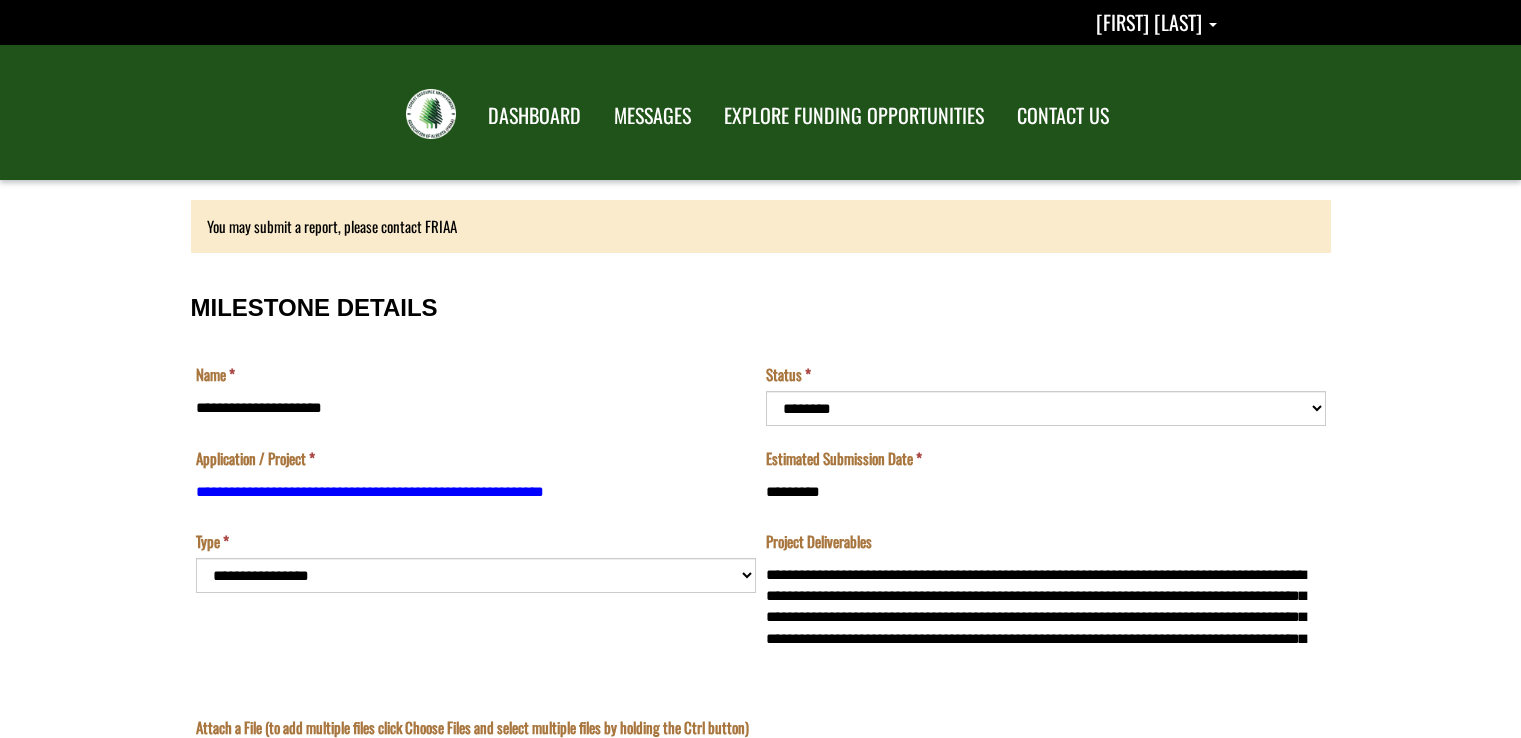 scroll, scrollTop: 0, scrollLeft: 0, axis: both 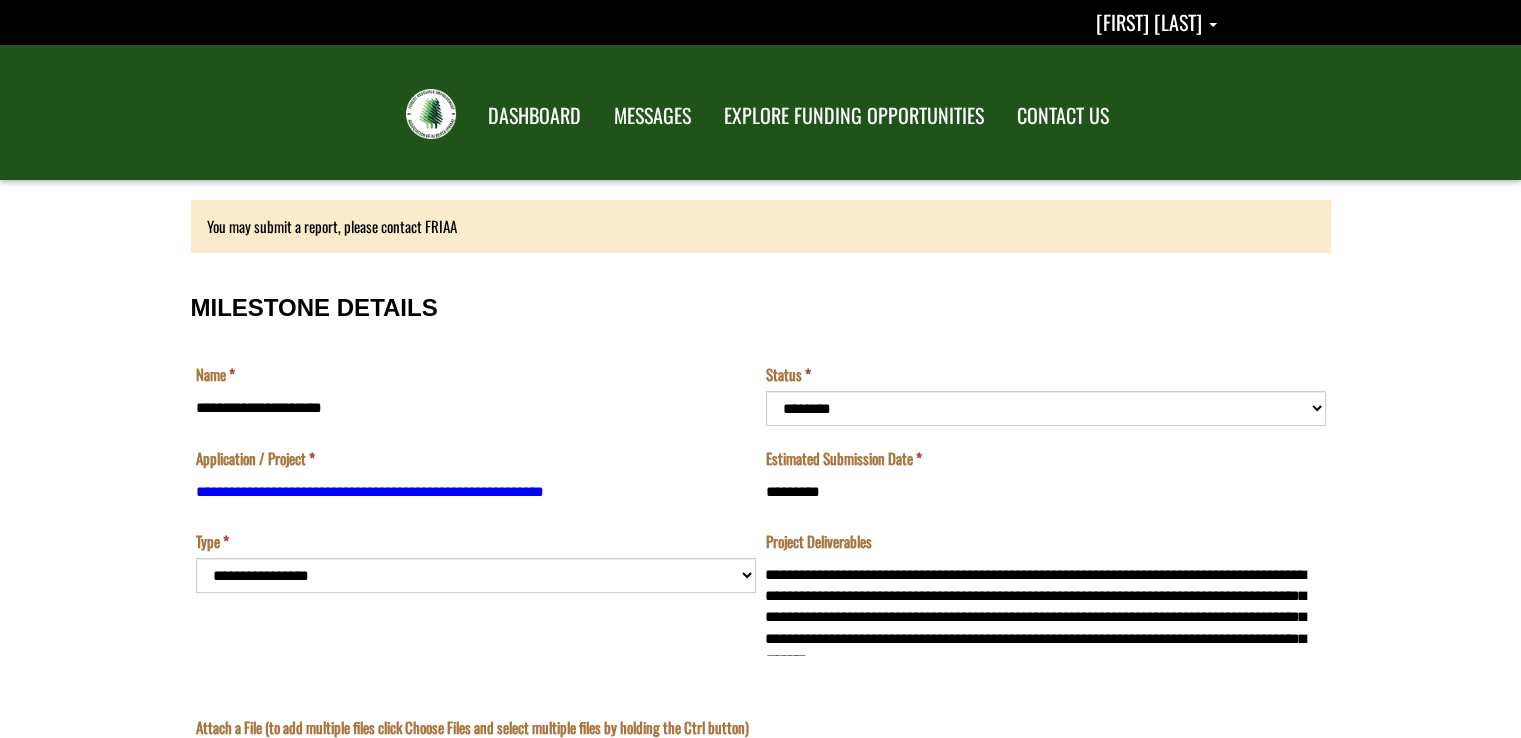 drag, startPoint x: 0, startPoint y: 0, endPoint x: 1190, endPoint y: 301, distance: 1227.4775 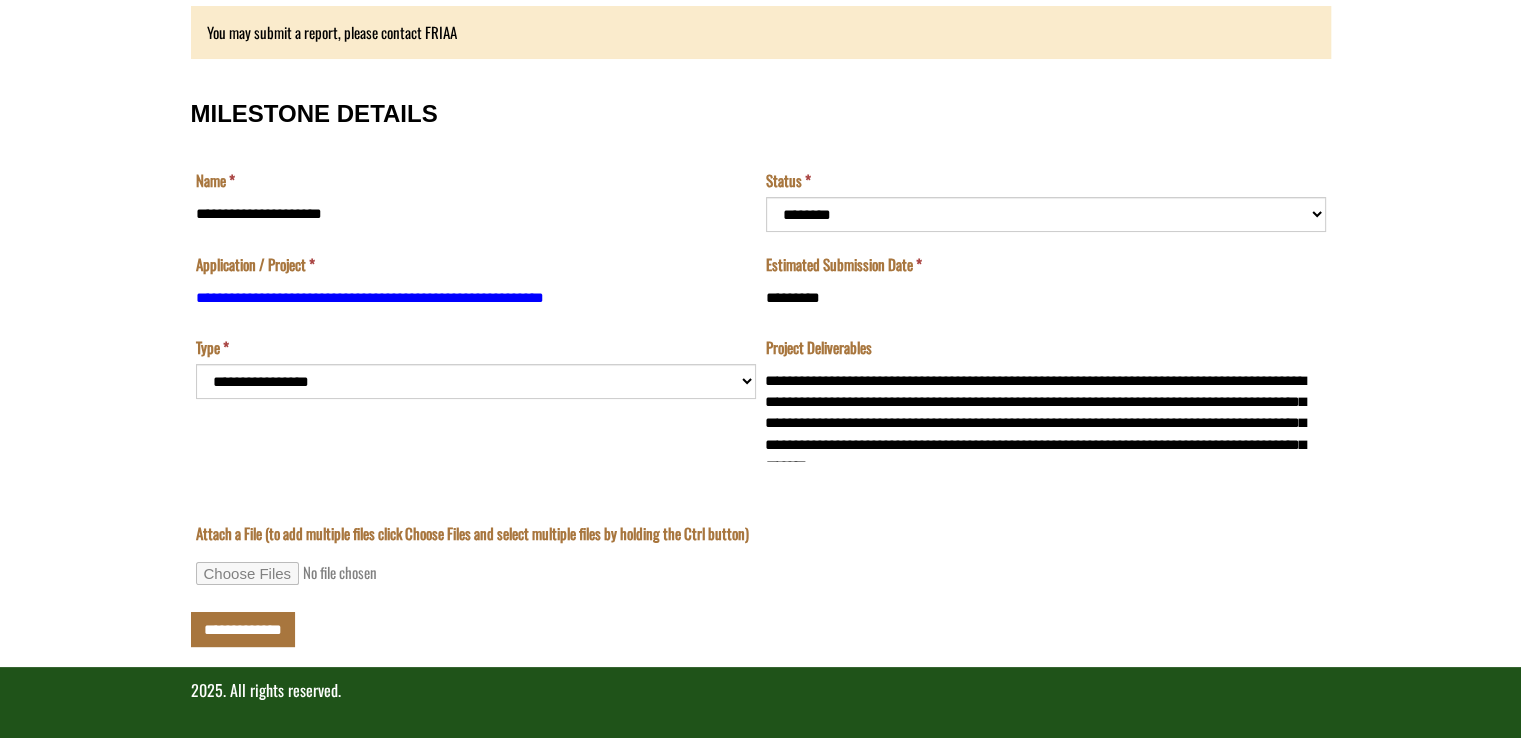 scroll, scrollTop: 0, scrollLeft: 0, axis: both 